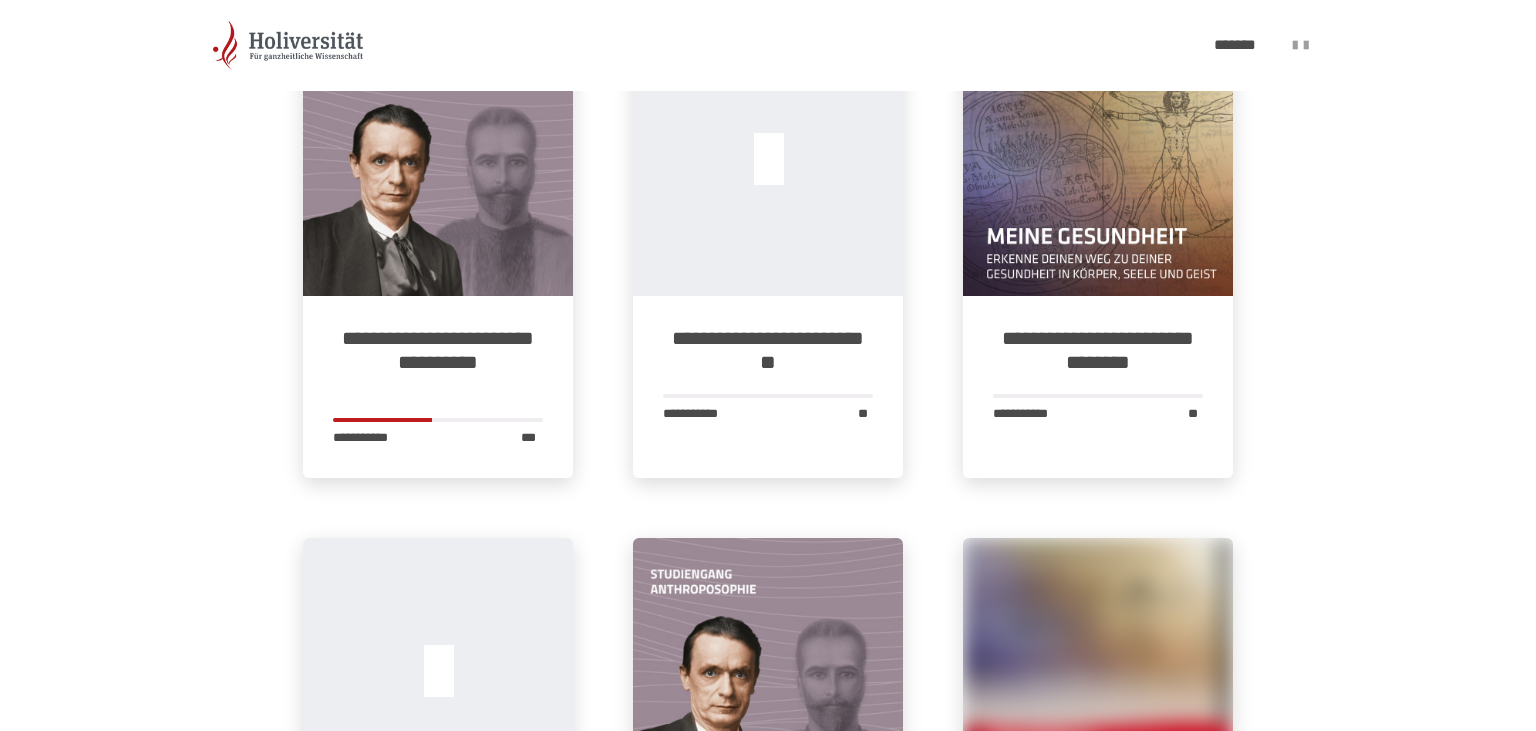 scroll, scrollTop: 2534, scrollLeft: 0, axis: vertical 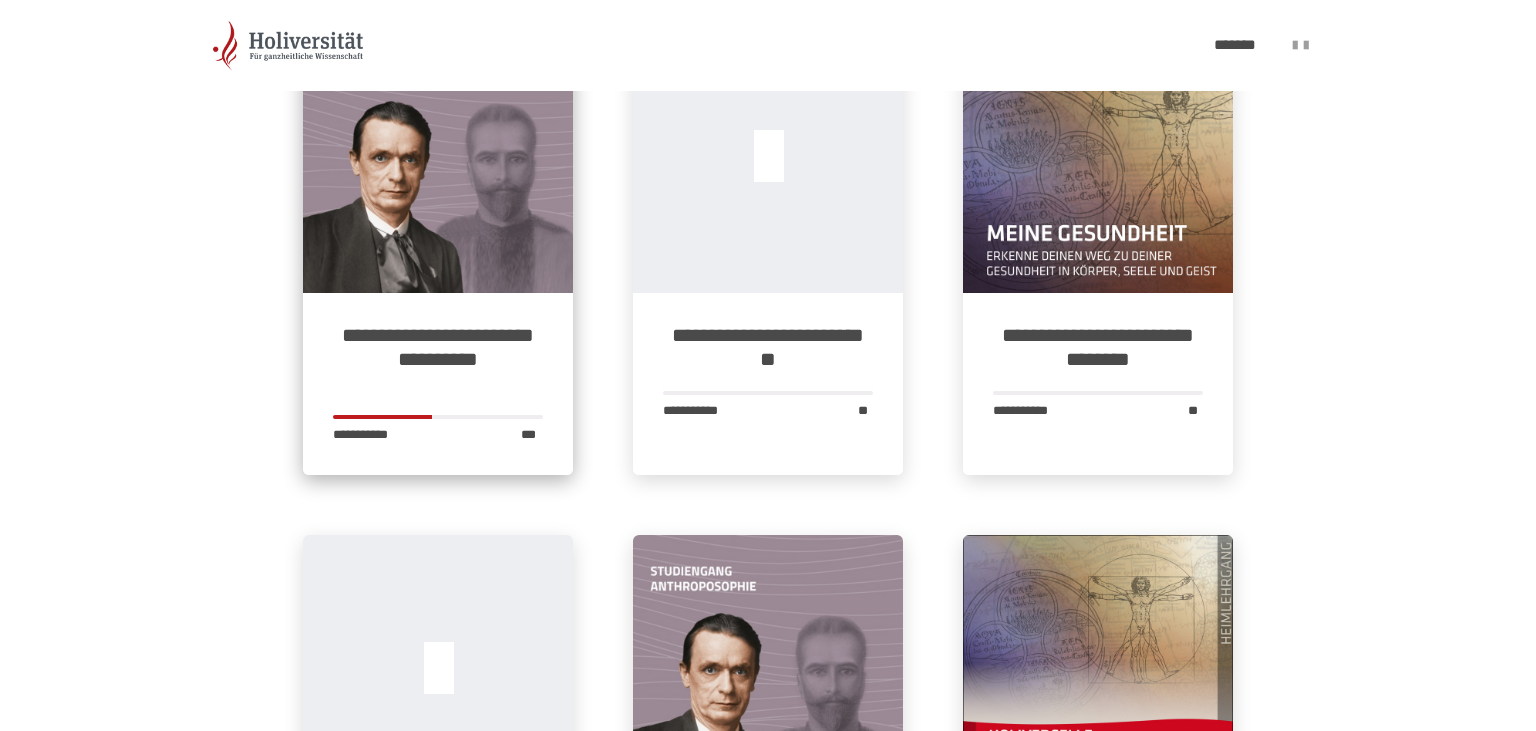 click on "**********" at bounding box center [438, 359] 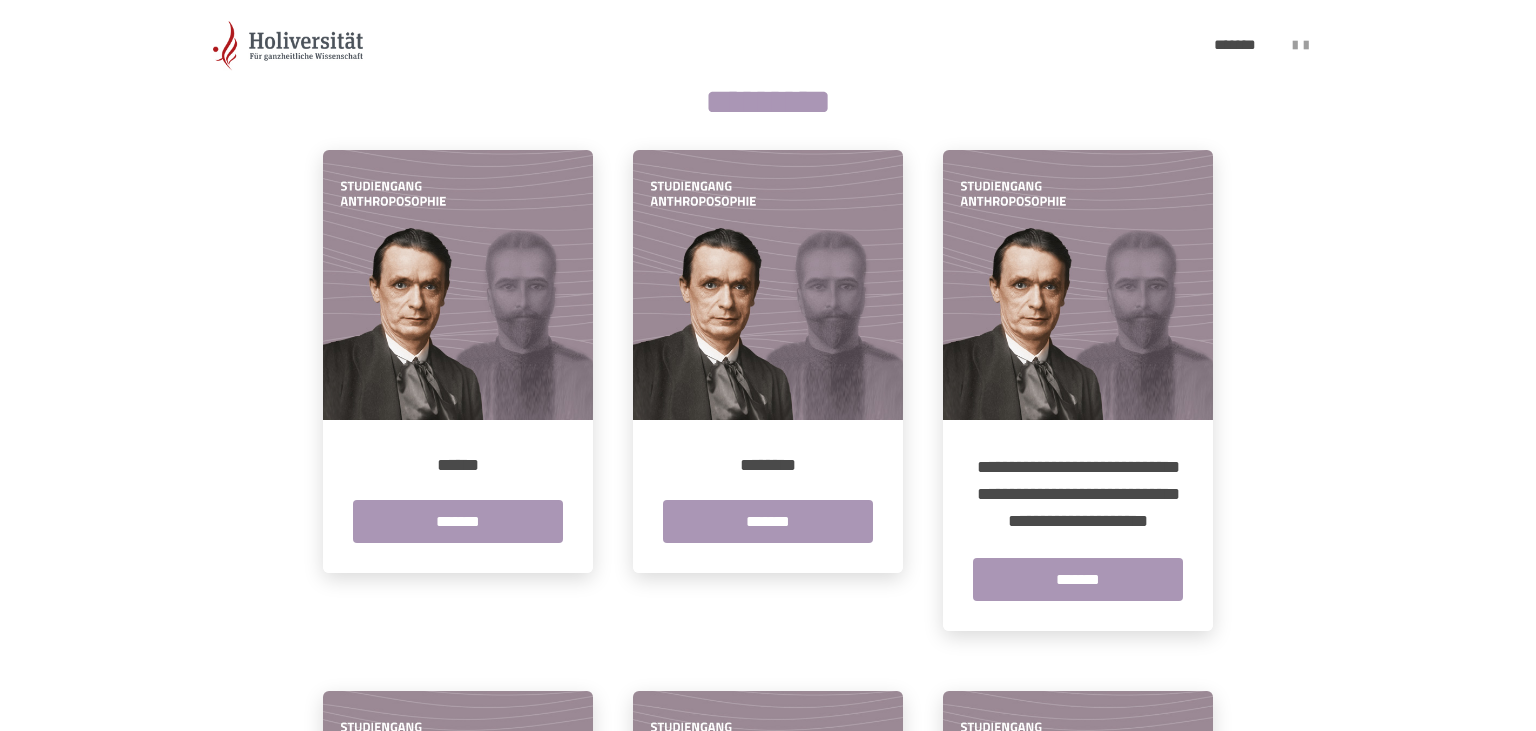 scroll, scrollTop: 513, scrollLeft: 0, axis: vertical 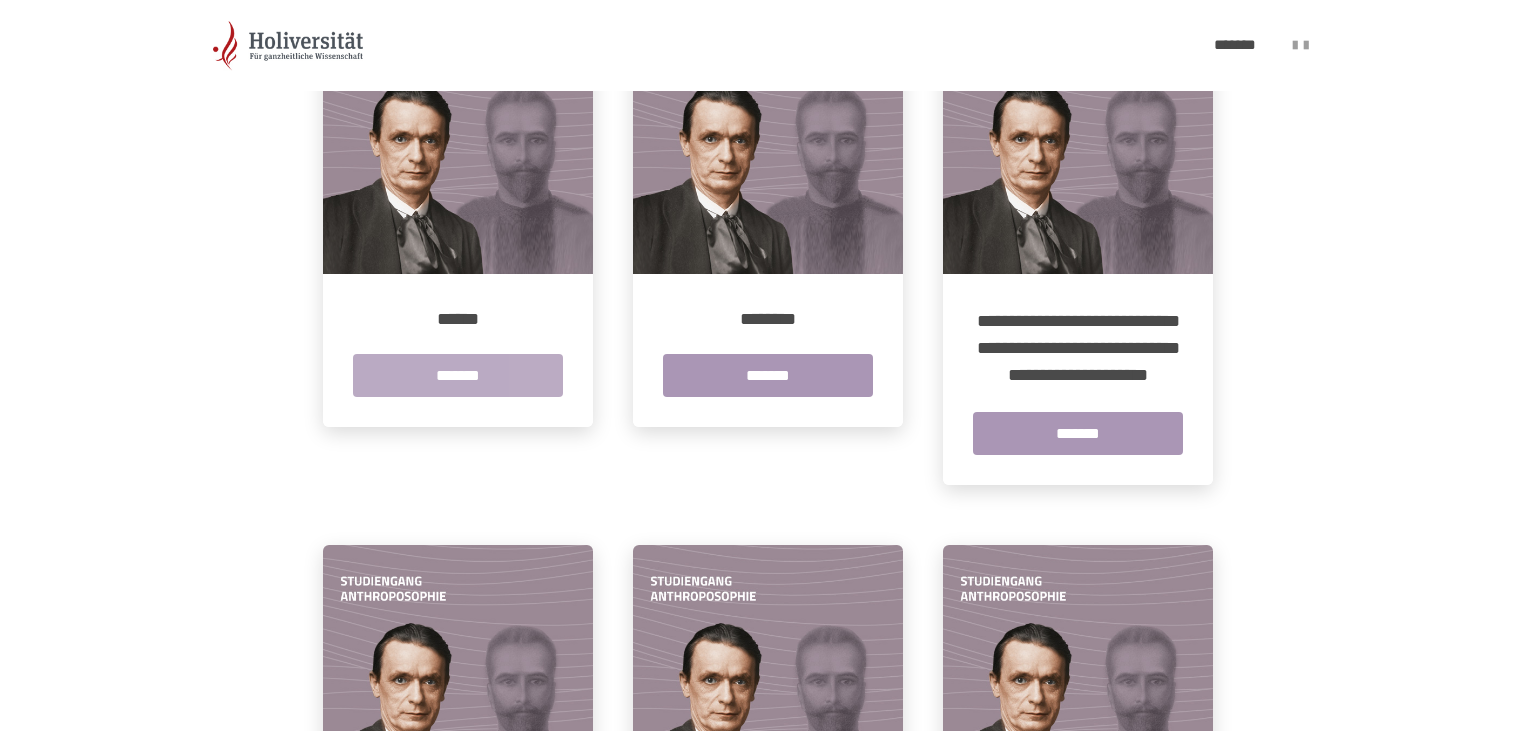 click on "*******" at bounding box center (458, 375) 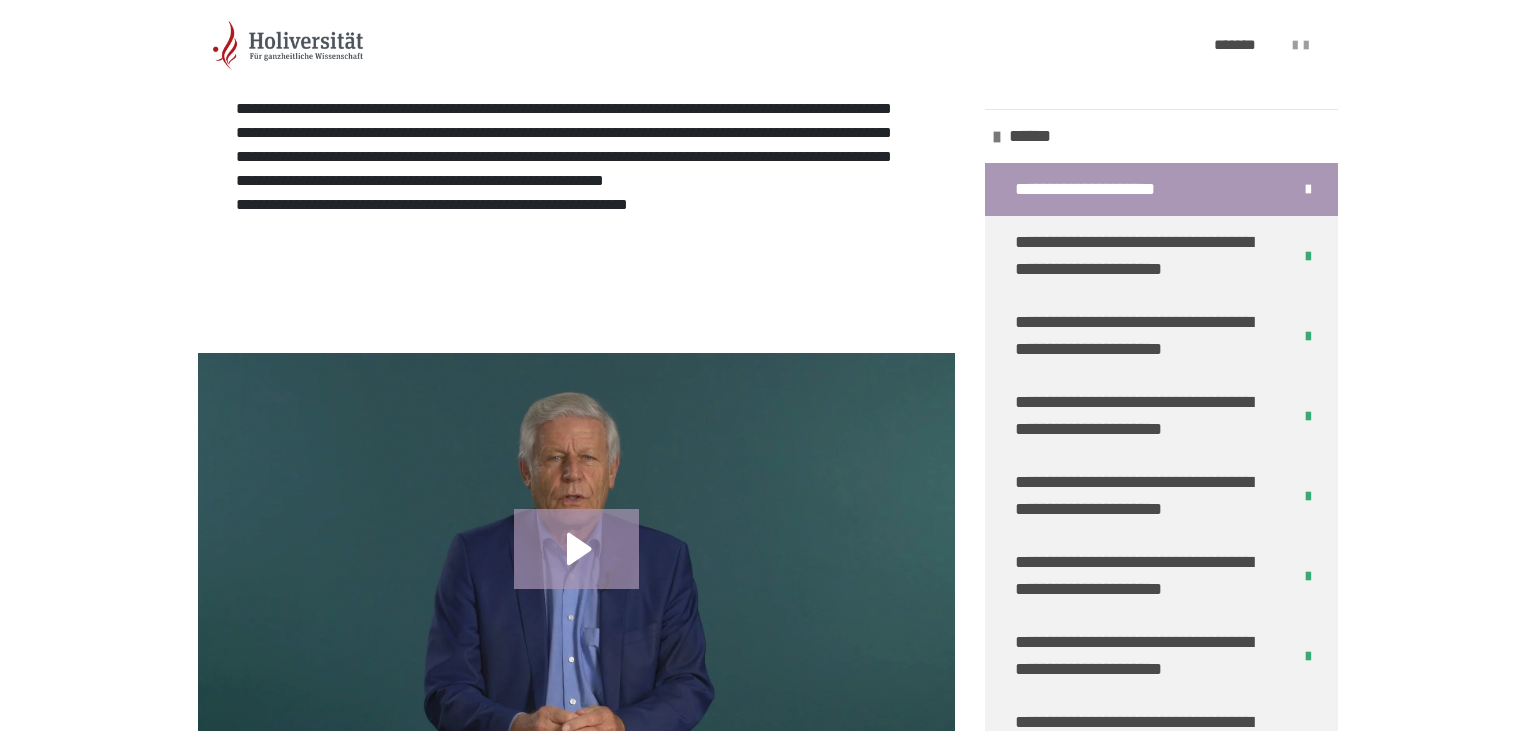 scroll, scrollTop: 644, scrollLeft: 0, axis: vertical 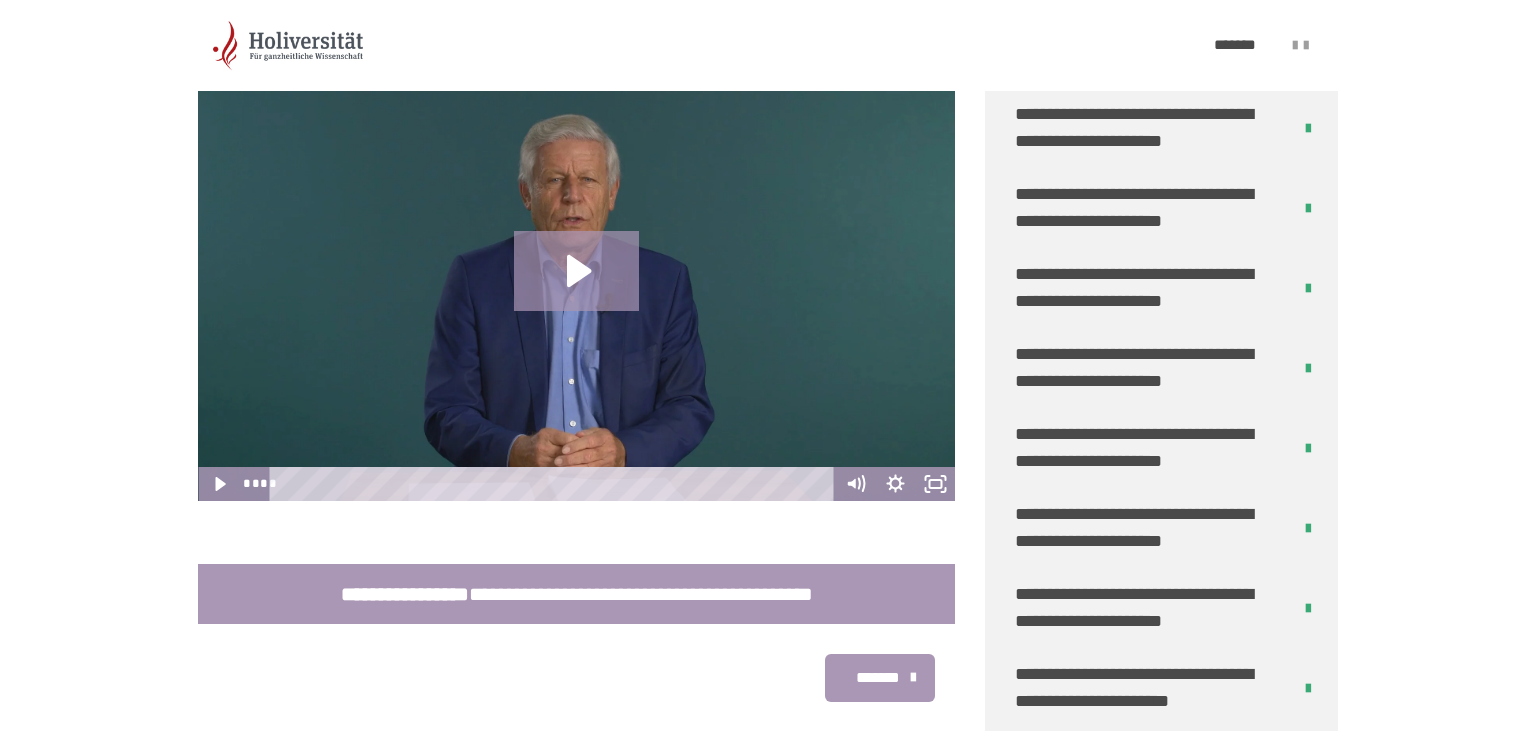 click on "**********" at bounding box center (1145, 608) 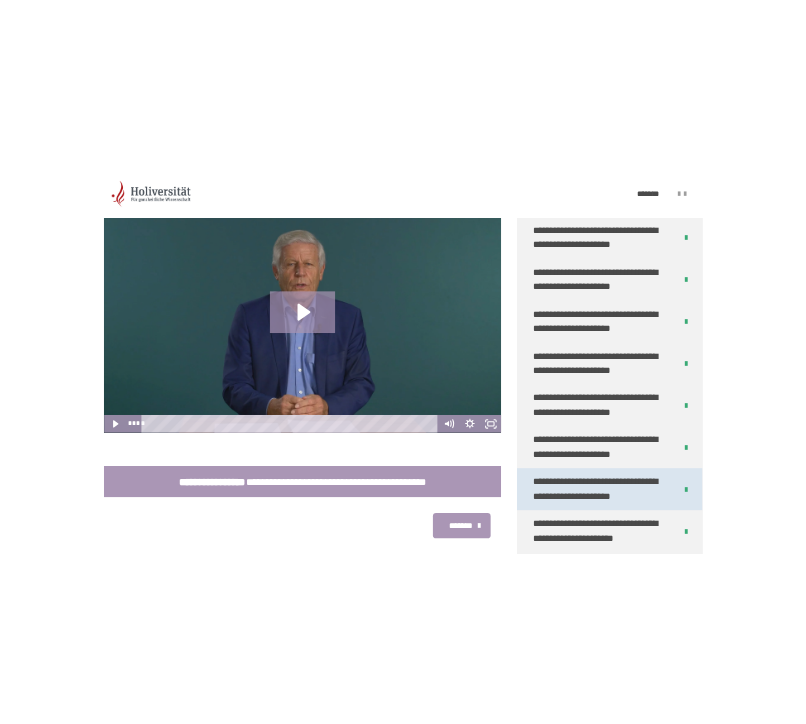 scroll, scrollTop: 380, scrollLeft: 0, axis: vertical 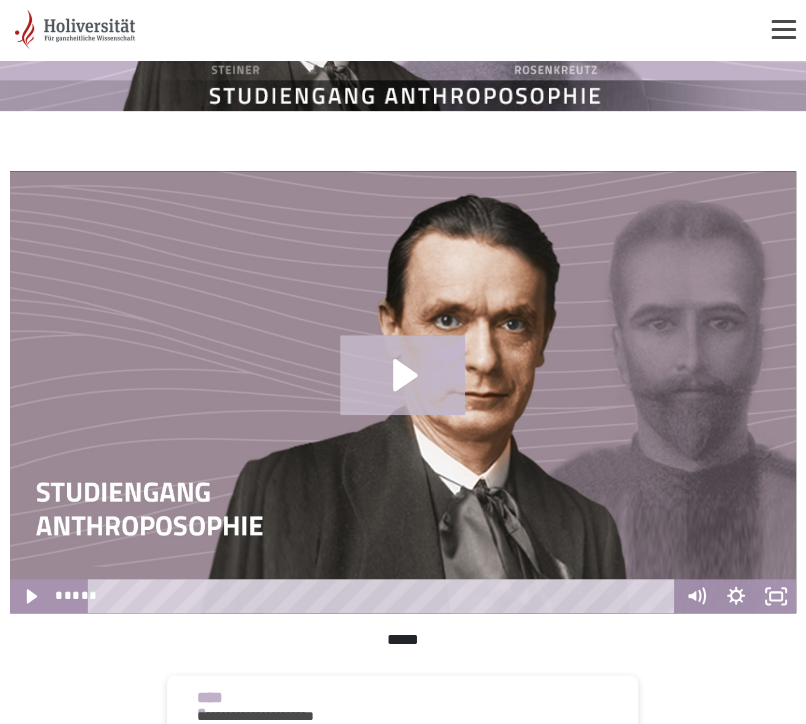 click 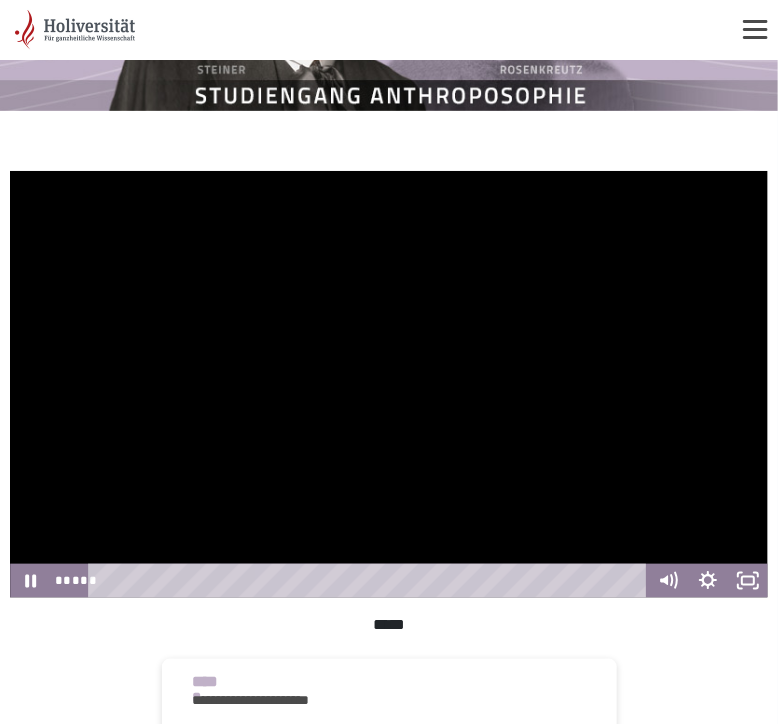 click at bounding box center [389, 384] 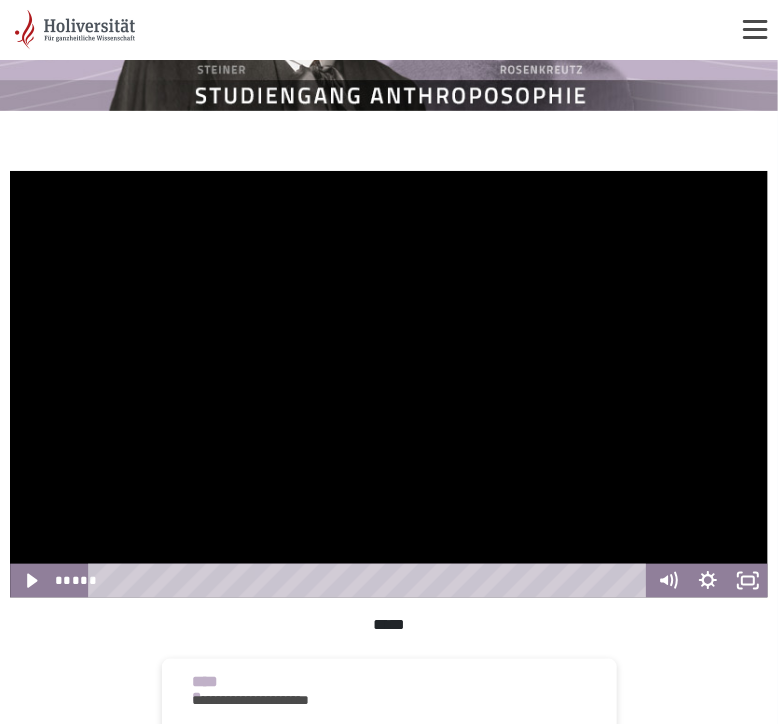 click at bounding box center (389, 384) 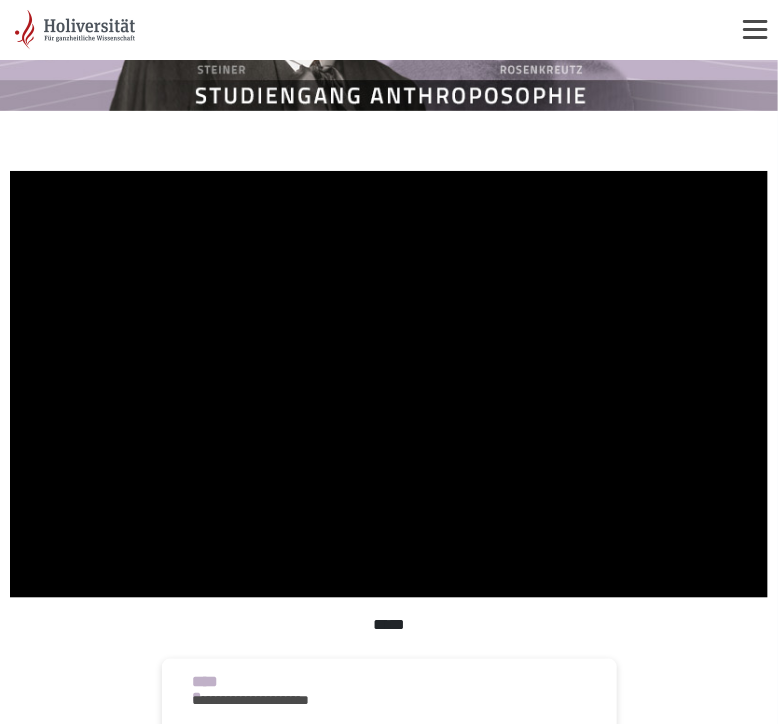 click at bounding box center (389, 384) 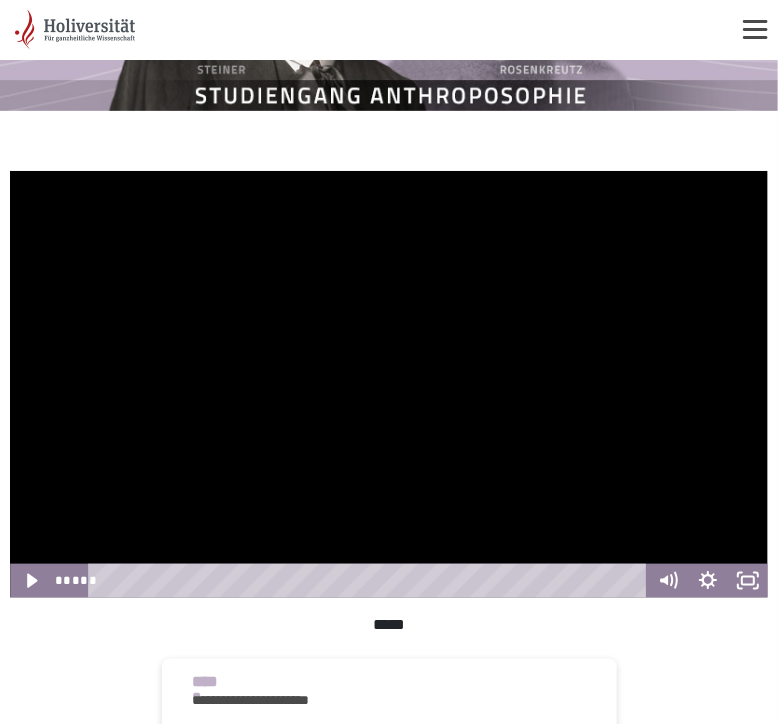 click at bounding box center (389, 384) 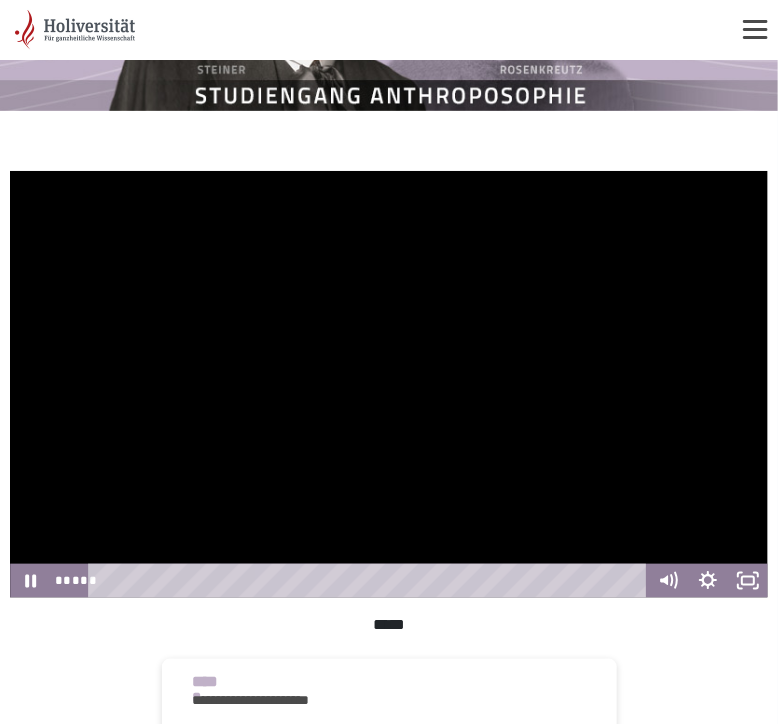 click at bounding box center [389, 384] 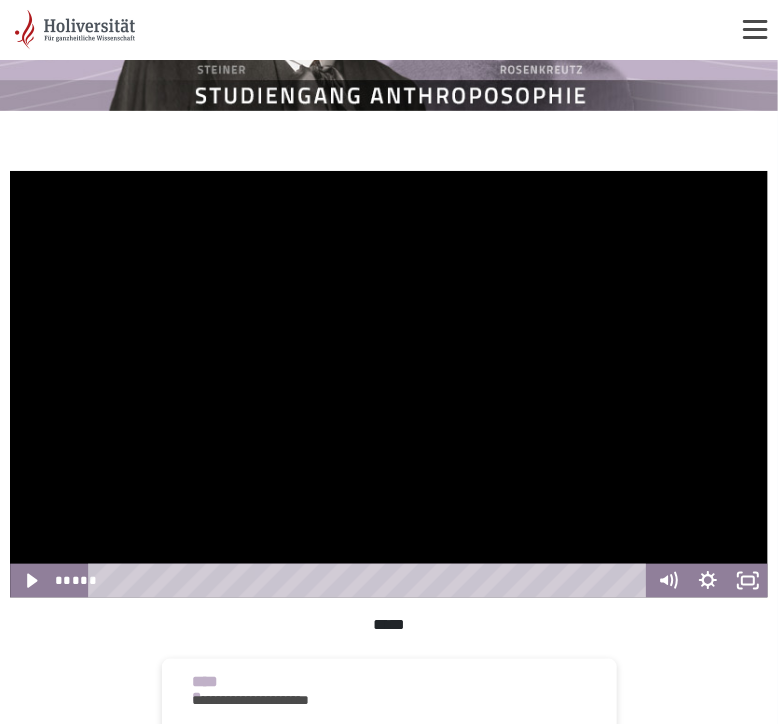 click at bounding box center [389, 384] 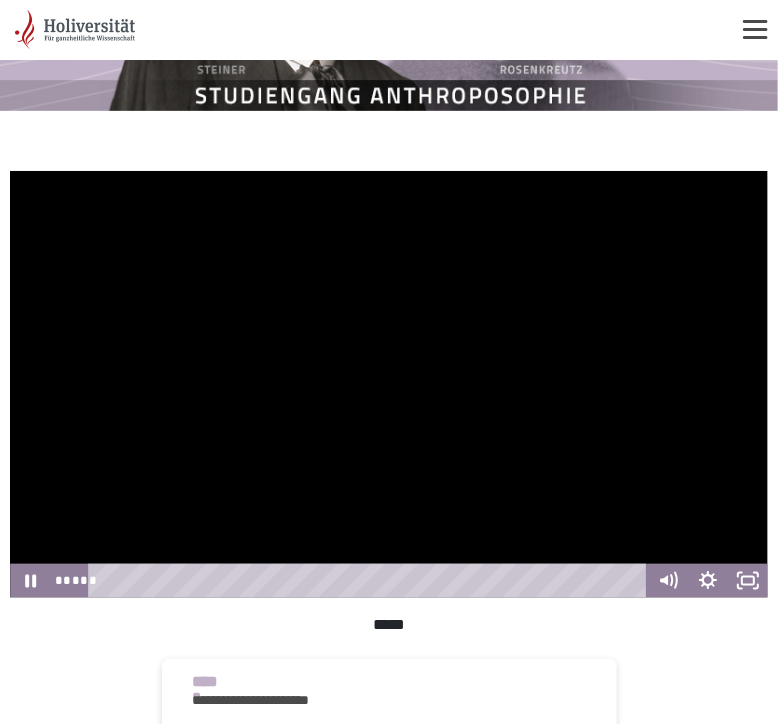 click at bounding box center [389, 384] 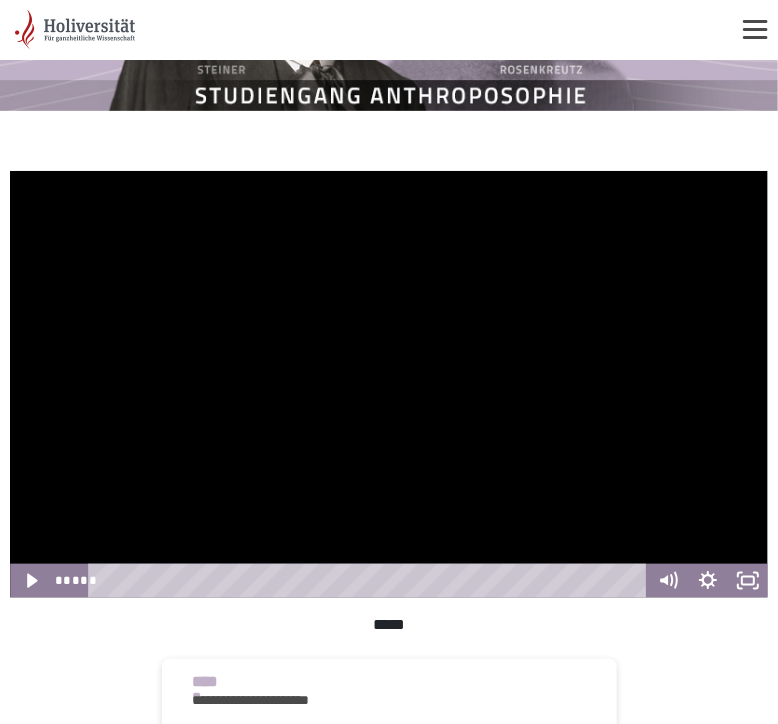 click at bounding box center [389, 384] 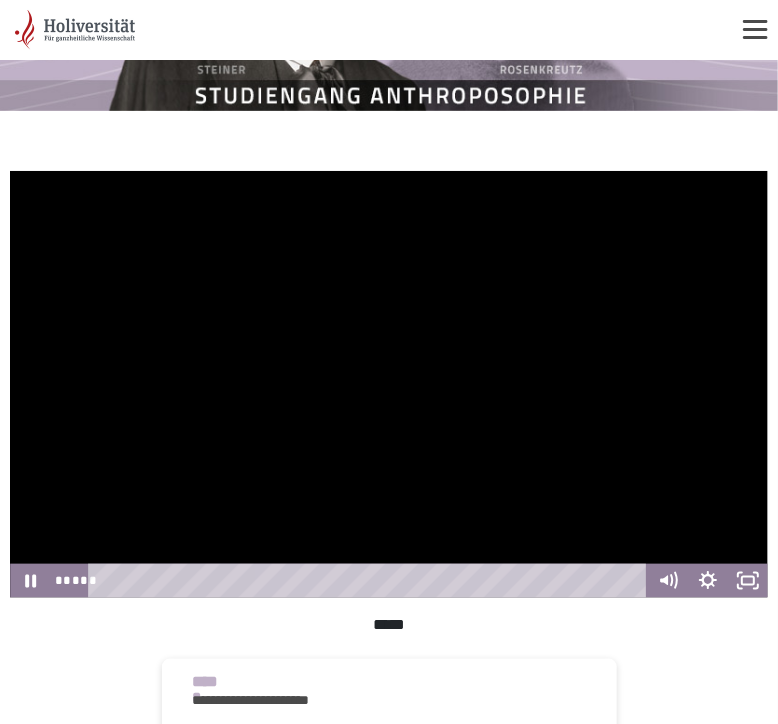 click at bounding box center [389, 384] 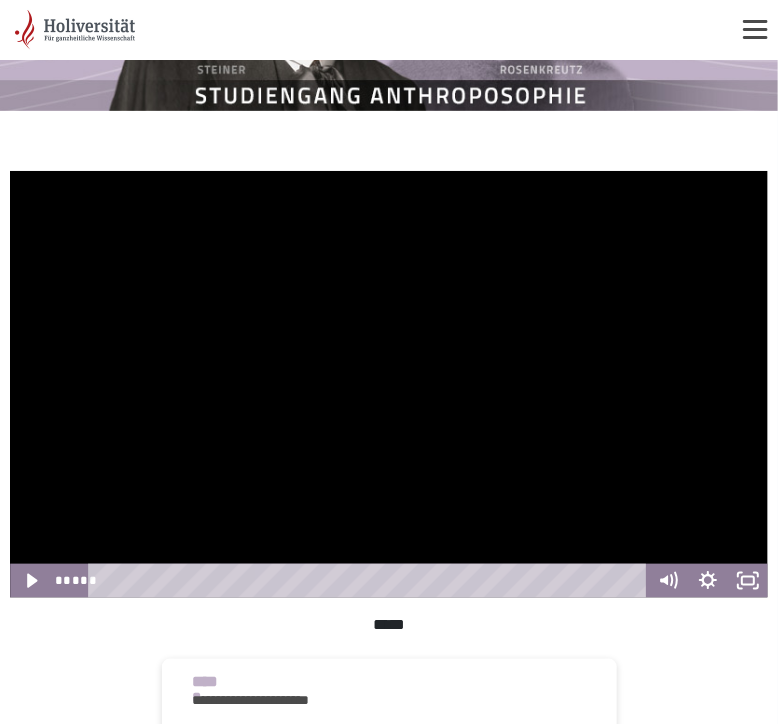 click at bounding box center (389, 384) 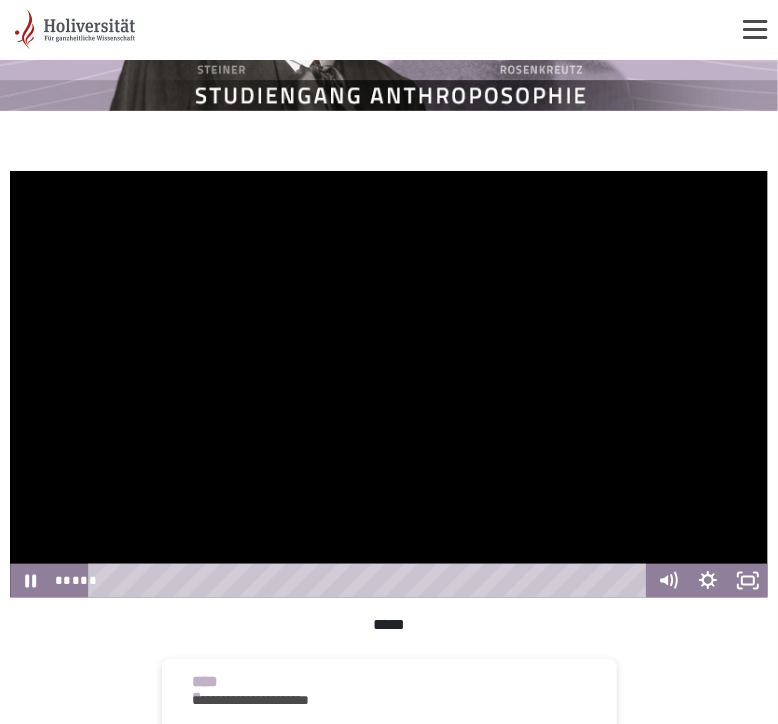 click at bounding box center (389, 384) 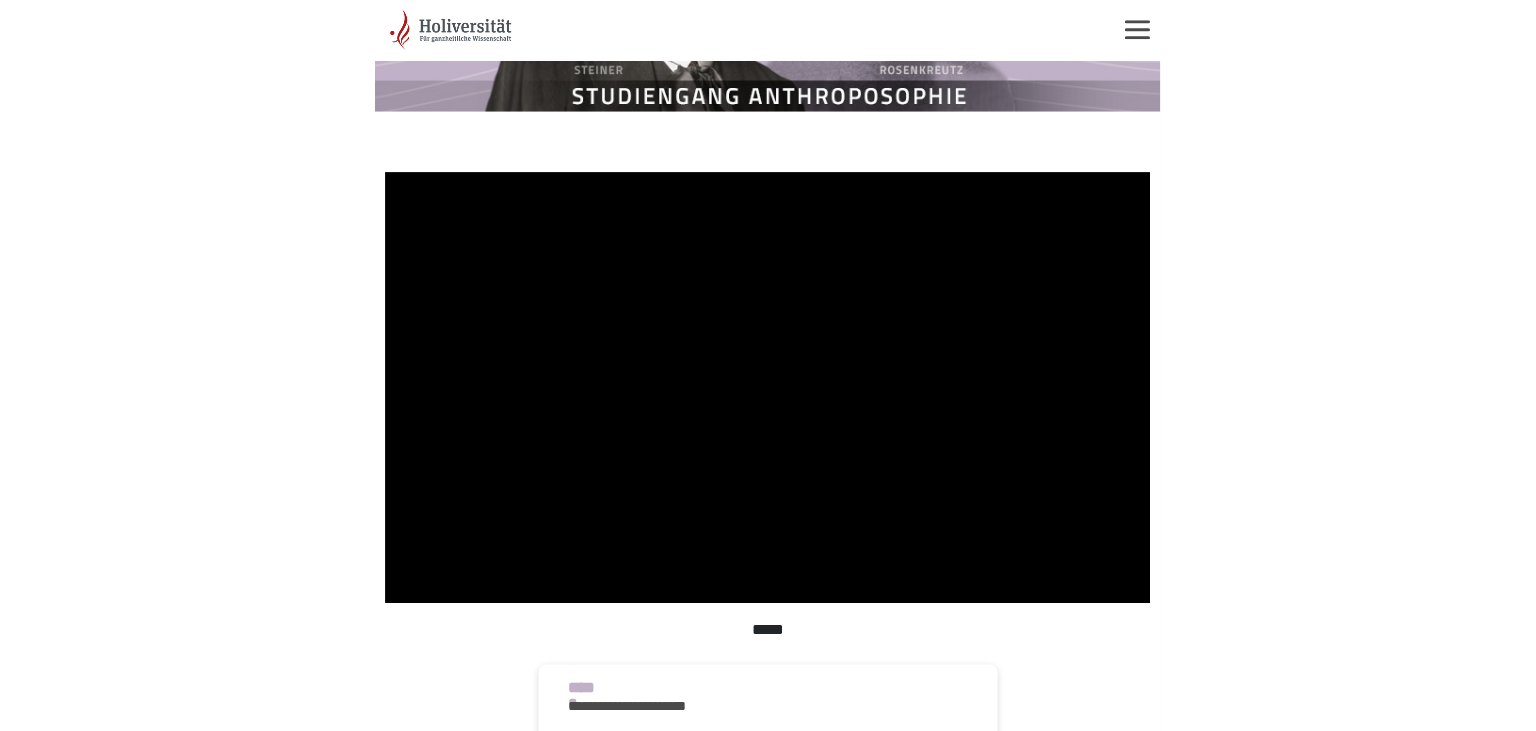 scroll, scrollTop: 116, scrollLeft: 0, axis: vertical 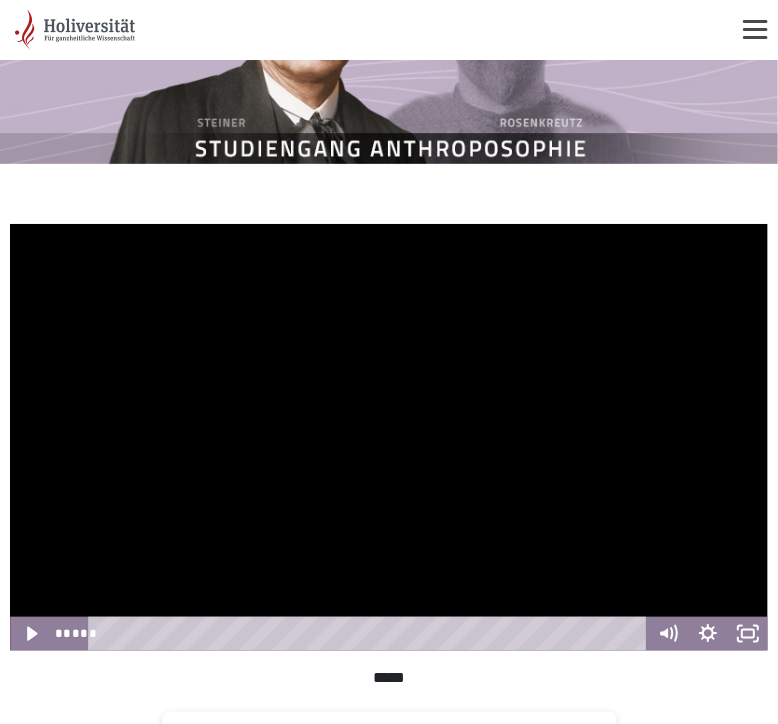 click at bounding box center [389, 437] 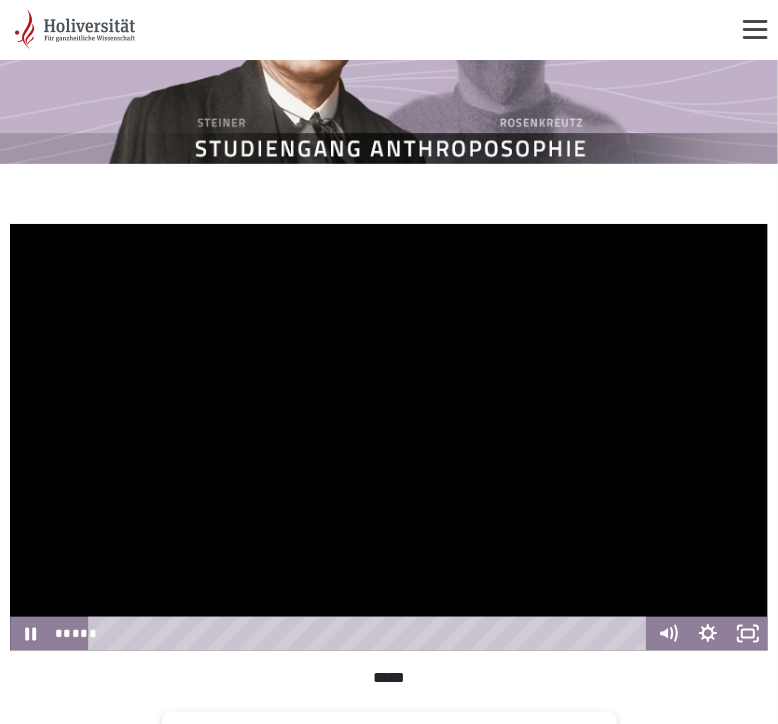 click at bounding box center [389, 437] 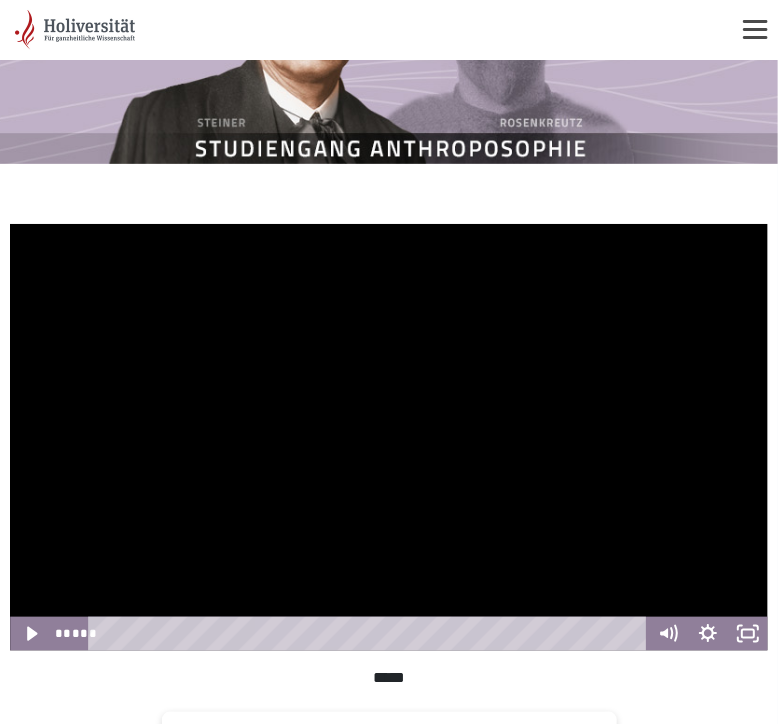 click at bounding box center (389, 437) 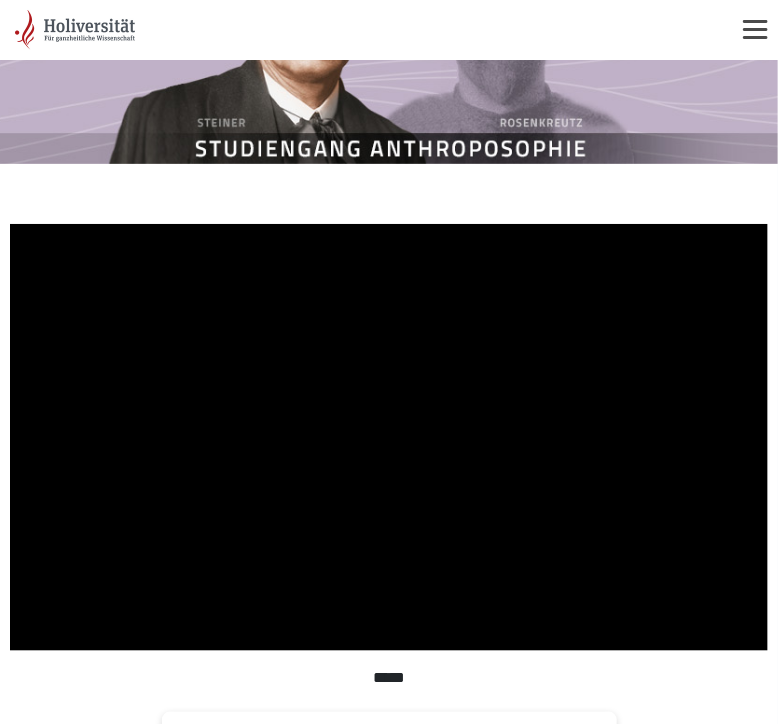 click at bounding box center [389, 437] 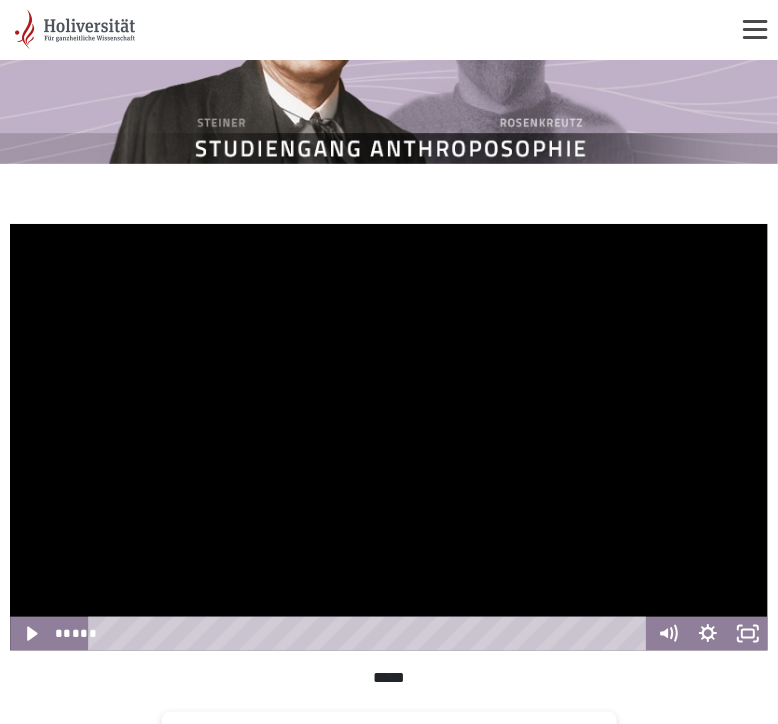 drag, startPoint x: 529, startPoint y: 349, endPoint x: 549, endPoint y: 349, distance: 20 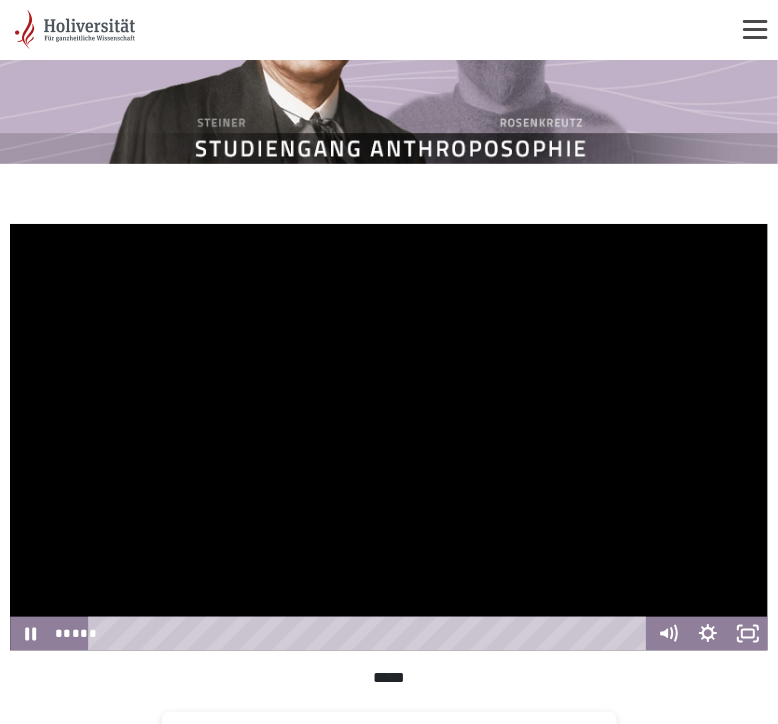 click at bounding box center [389, 437] 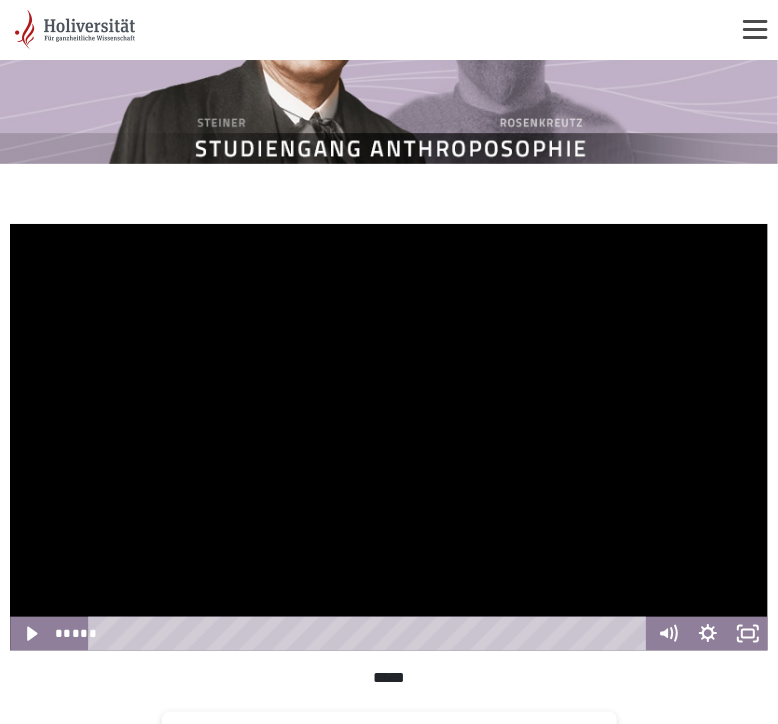 click at bounding box center [389, 437] 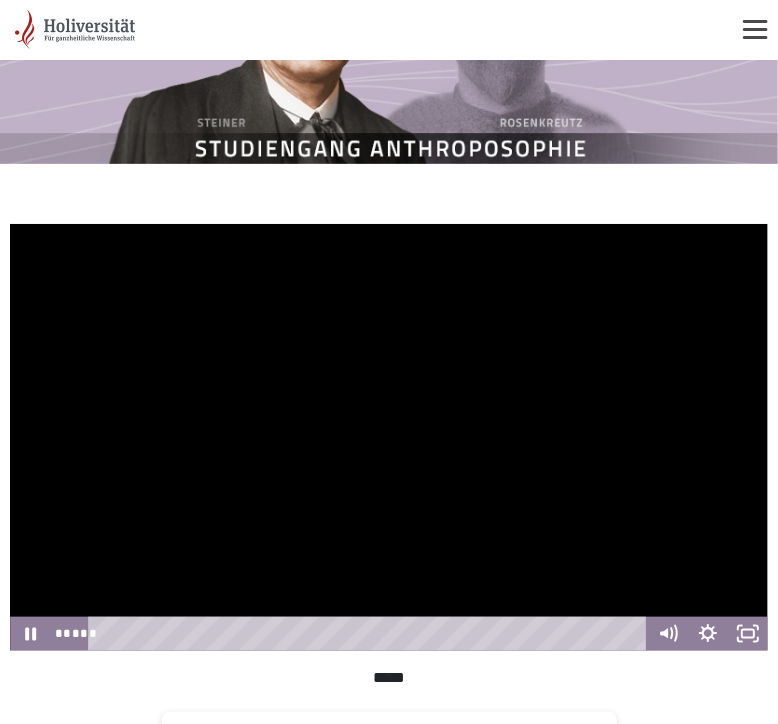 drag, startPoint x: 323, startPoint y: 443, endPoint x: 651, endPoint y: 388, distance: 332.5793 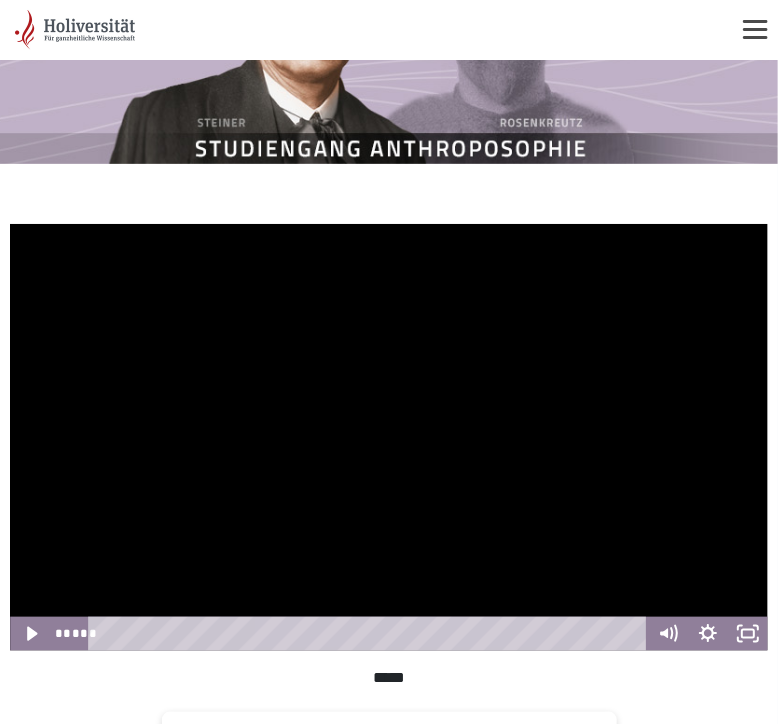 click at bounding box center (389, 437) 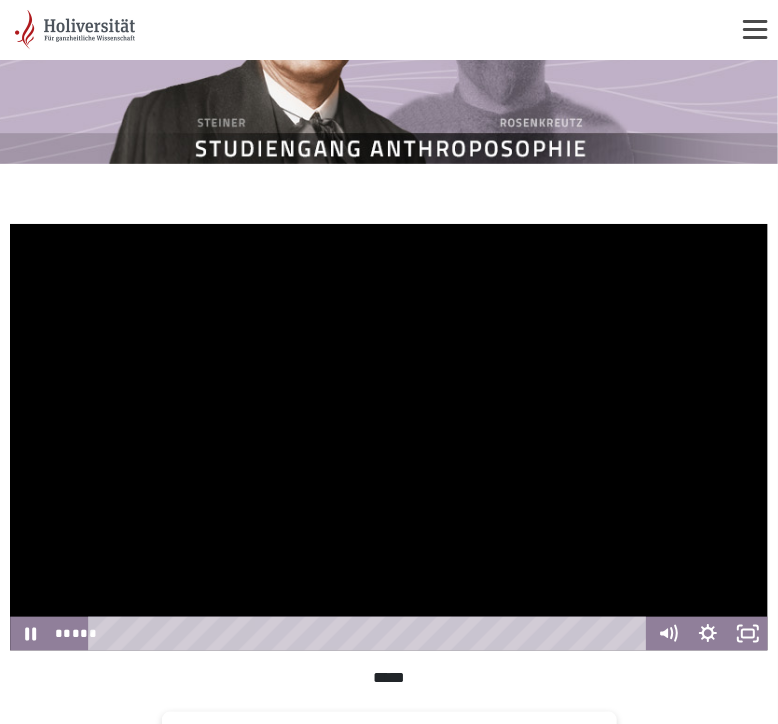 click at bounding box center (389, 437) 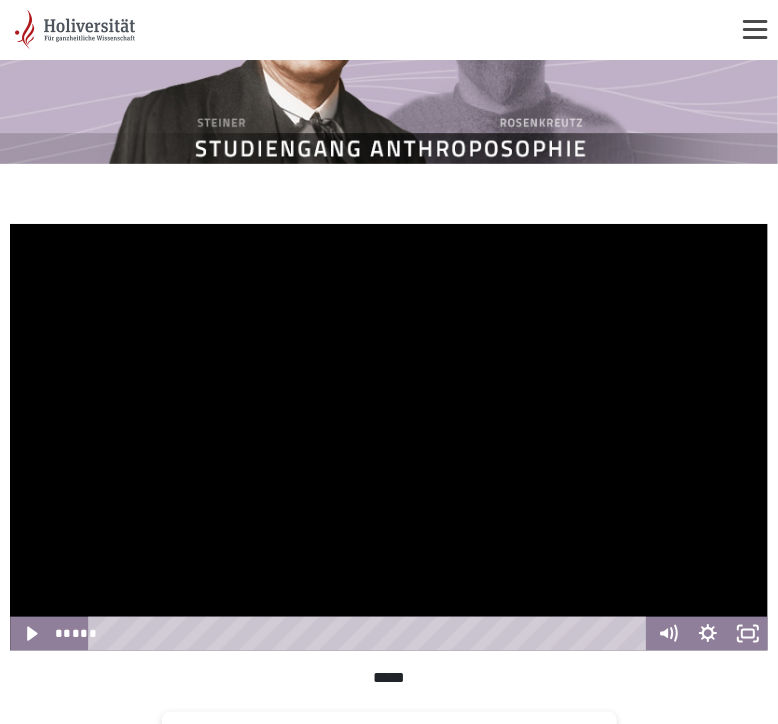 click at bounding box center (389, 437) 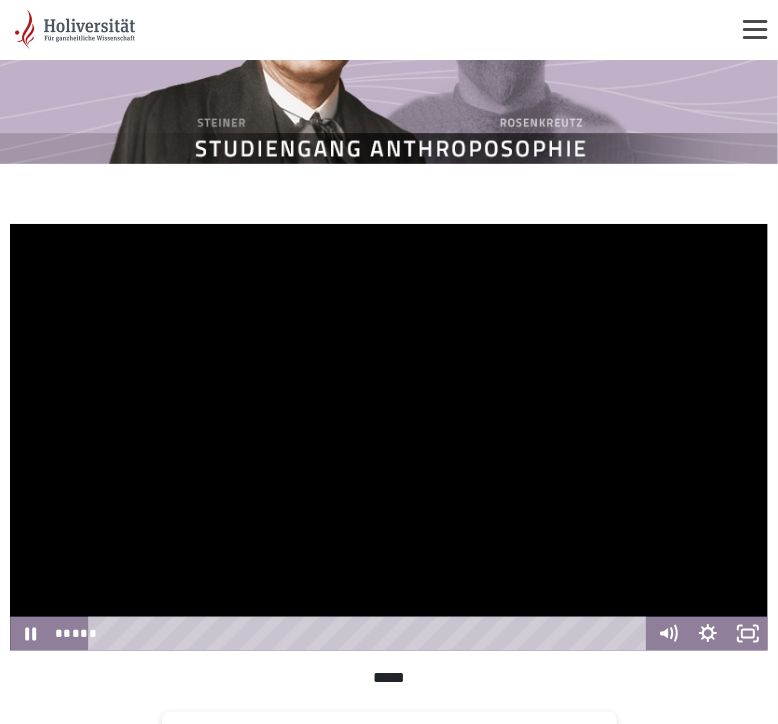 click at bounding box center (389, 437) 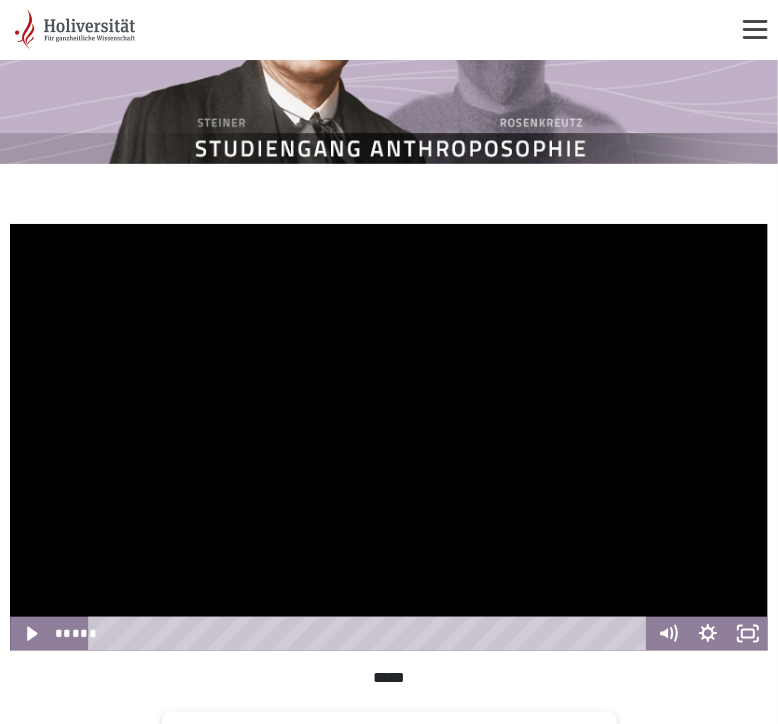 click at bounding box center (389, 437) 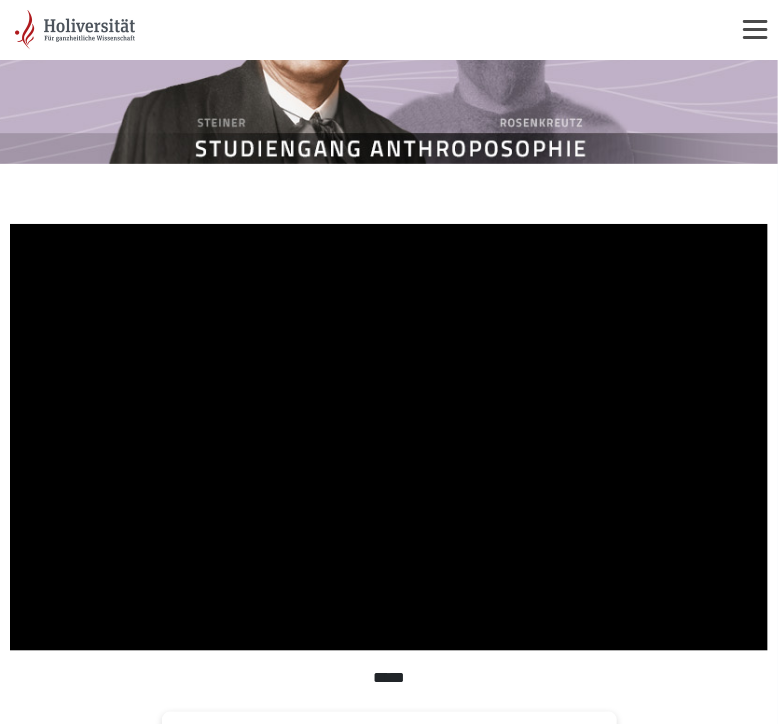 click at bounding box center [389, 437] 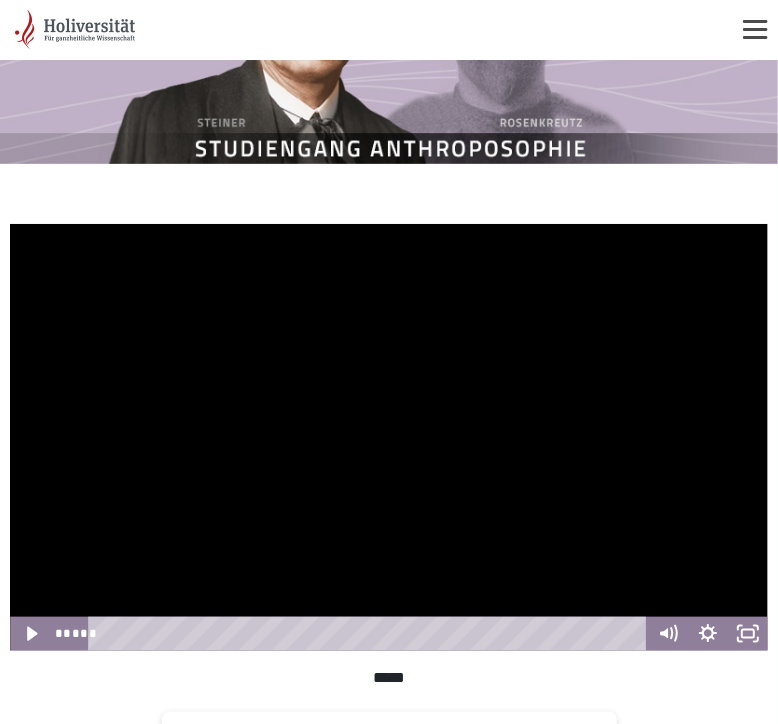 click at bounding box center (389, 437) 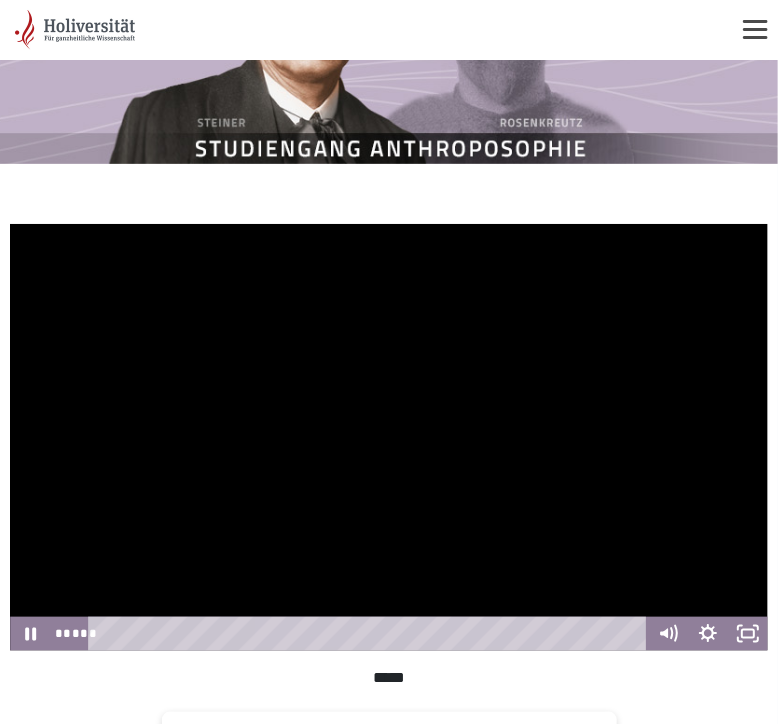 click at bounding box center (389, 437) 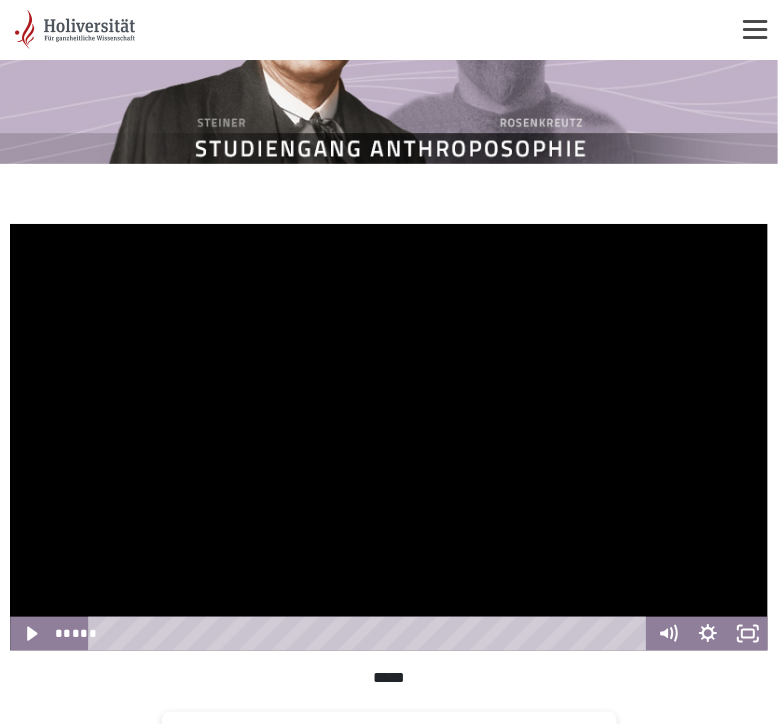 click at bounding box center [389, 437] 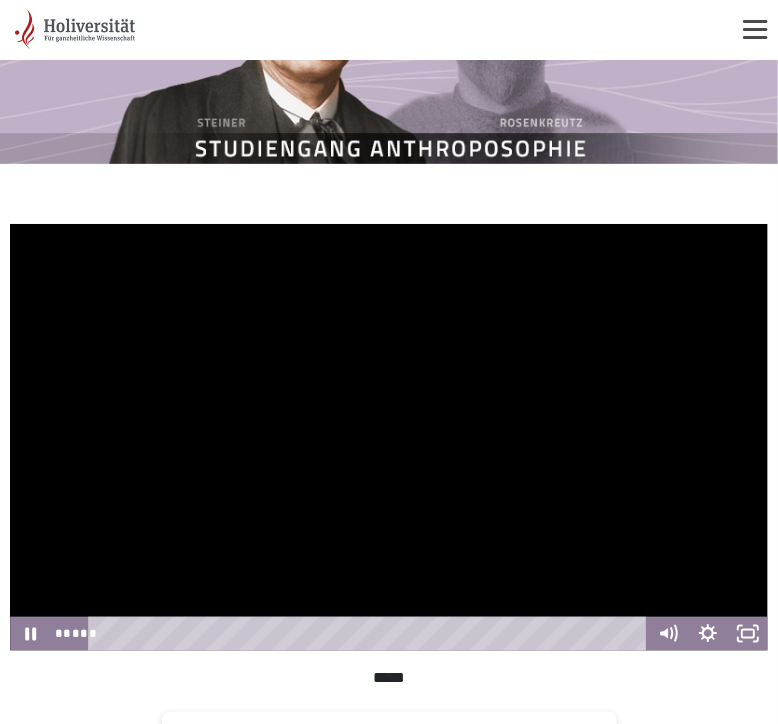 click at bounding box center (389, 437) 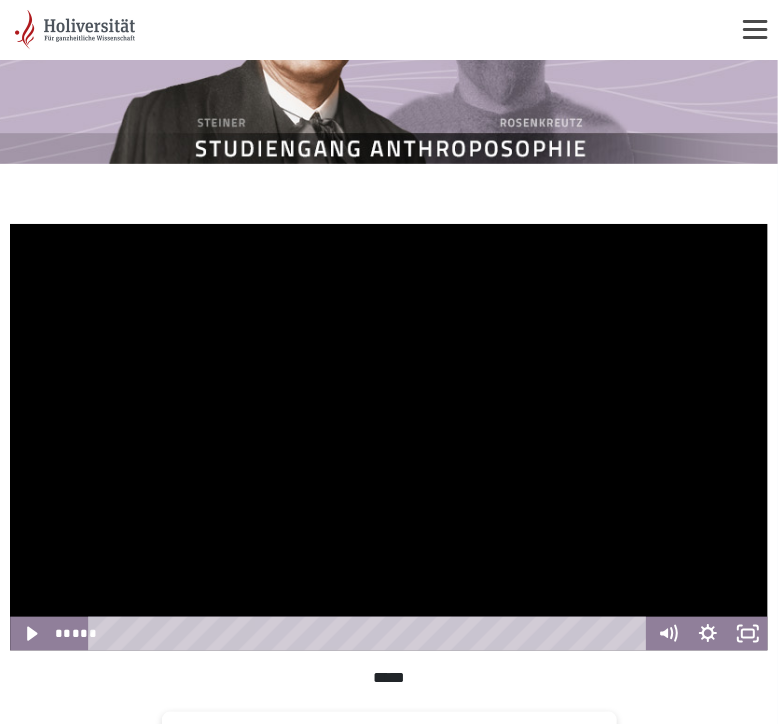 click at bounding box center (389, 437) 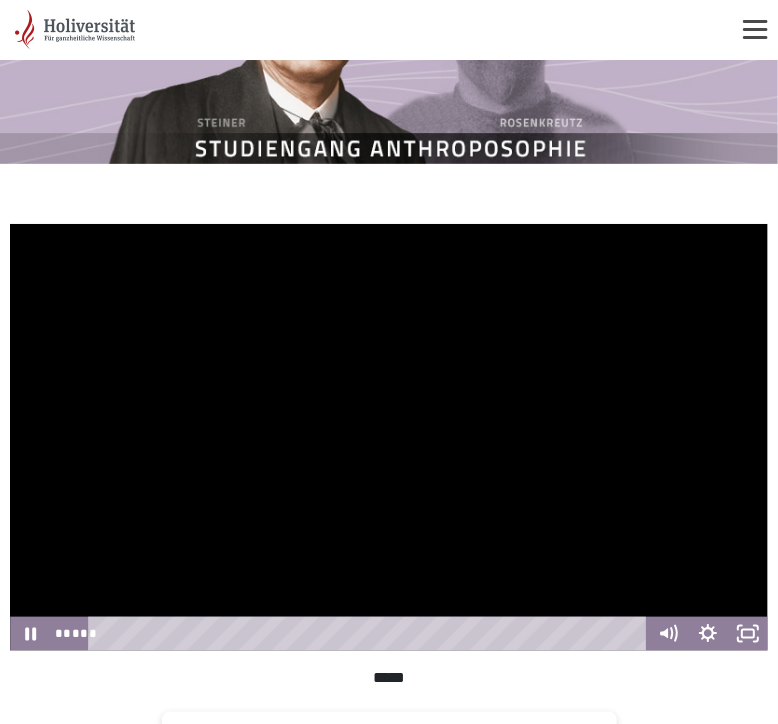 click at bounding box center (389, 437) 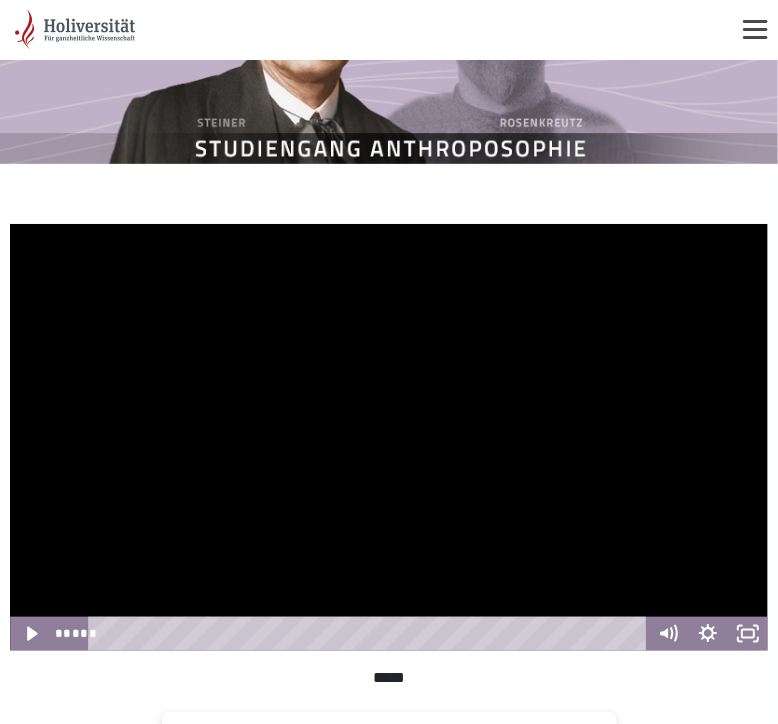 click at bounding box center [389, 437] 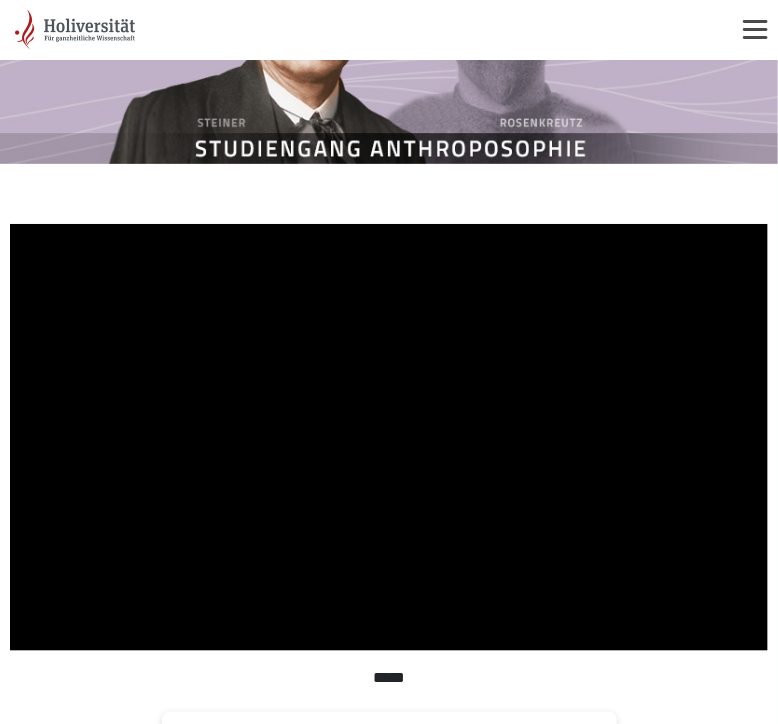type 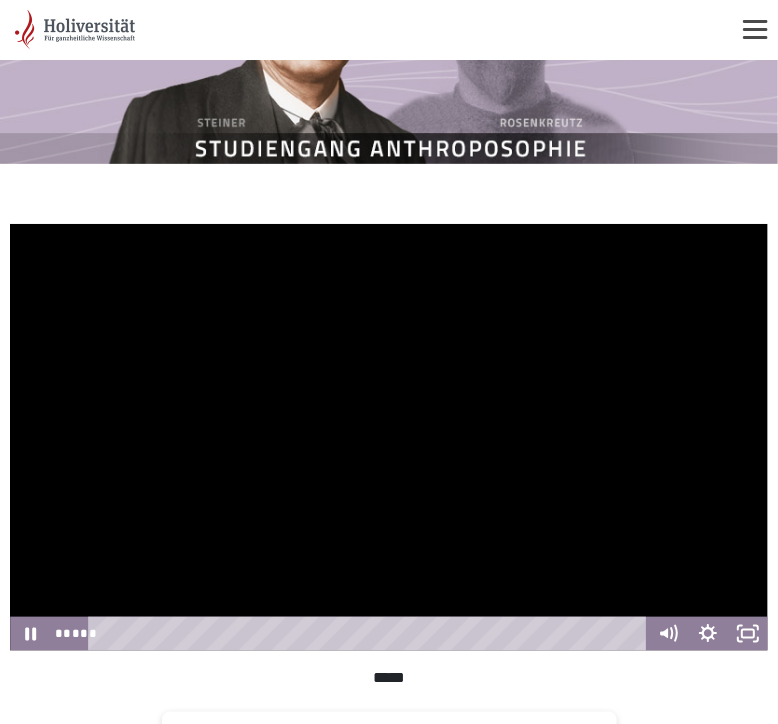 click at bounding box center (389, 437) 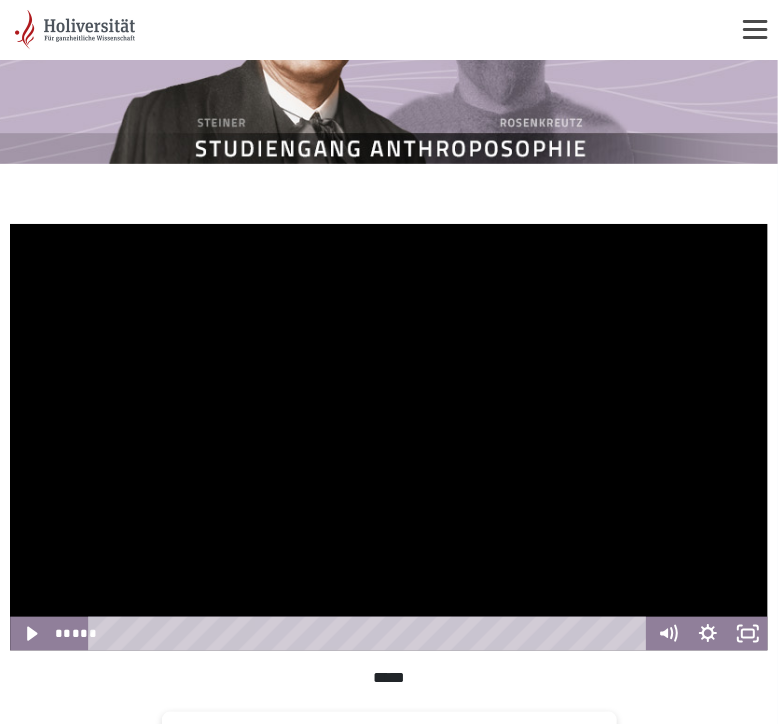 click at bounding box center [389, 437] 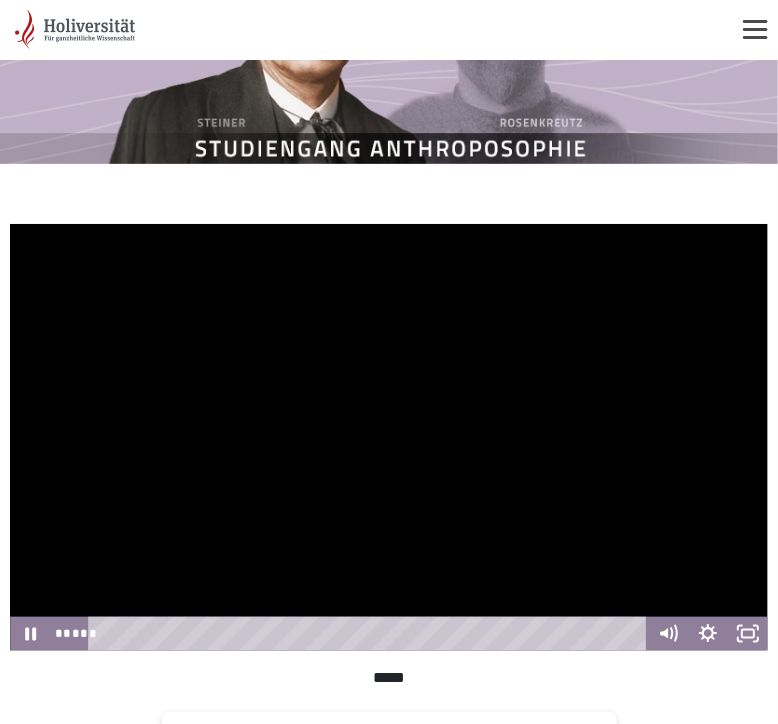 click at bounding box center (389, 437) 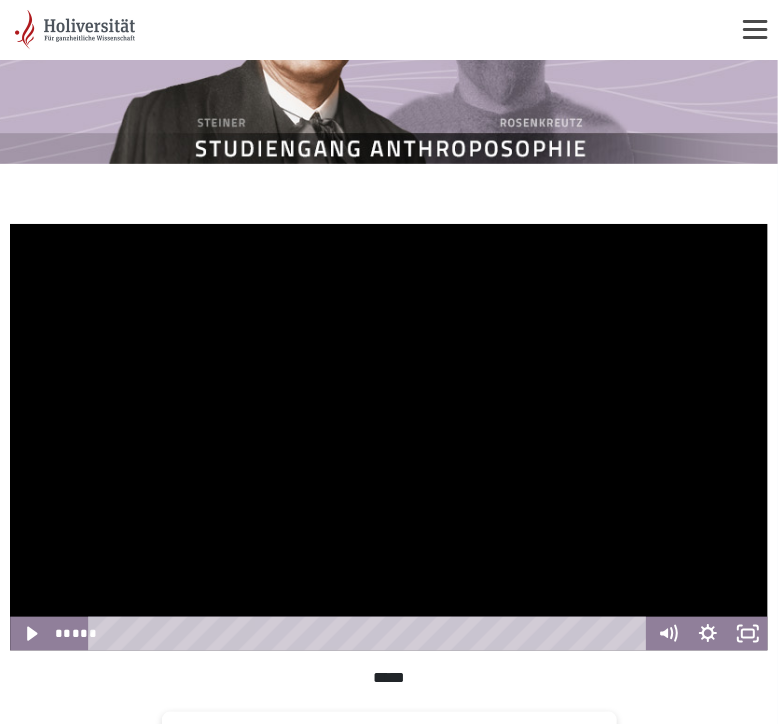 click at bounding box center (389, 437) 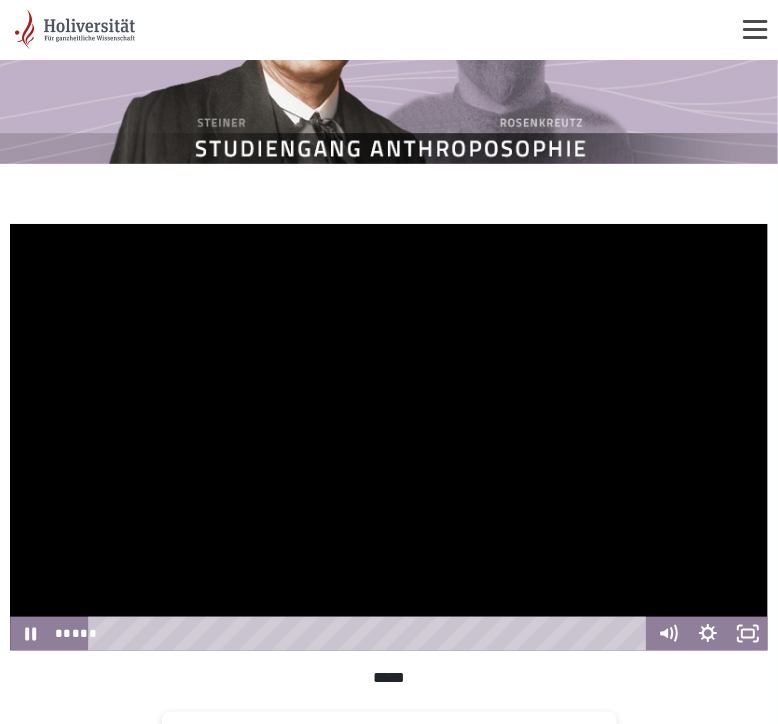 drag, startPoint x: 599, startPoint y: 363, endPoint x: 772, endPoint y: 333, distance: 175.5819 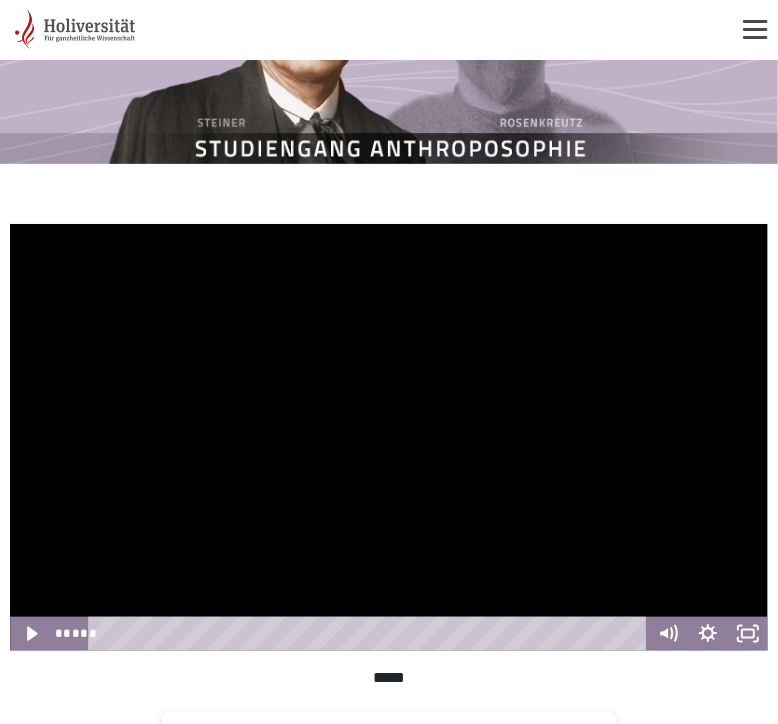 click at bounding box center [389, 437] 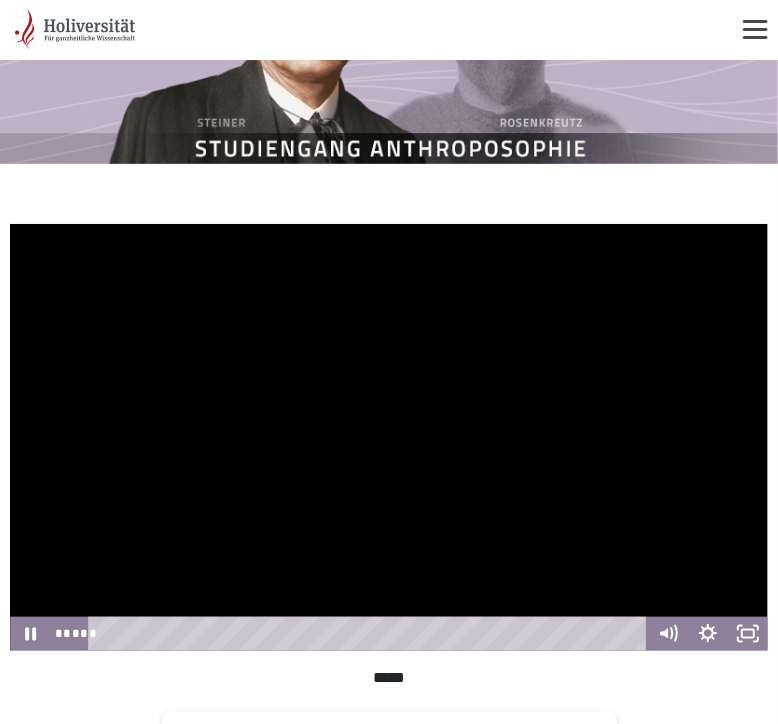 drag, startPoint x: 574, startPoint y: 353, endPoint x: 766, endPoint y: 353, distance: 192 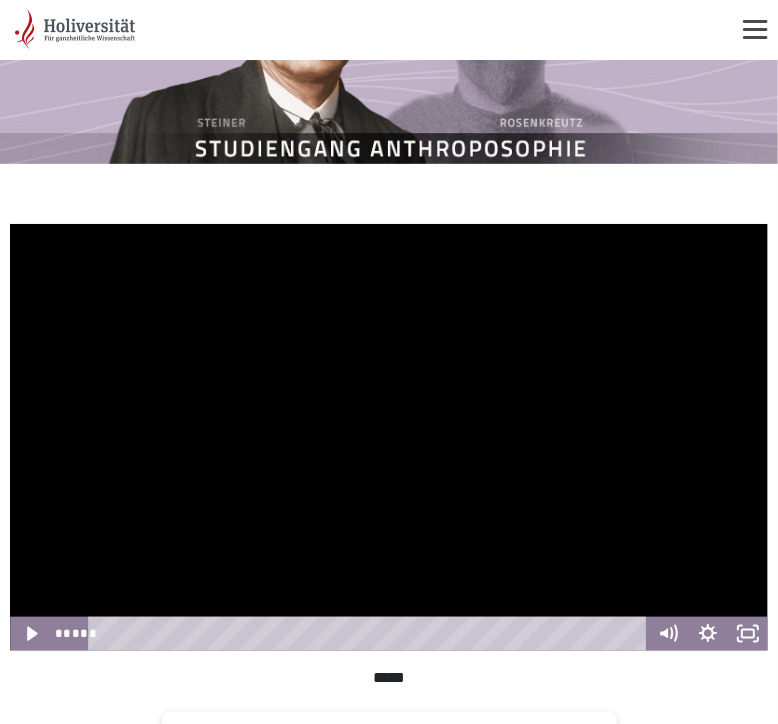 click at bounding box center (389, 437) 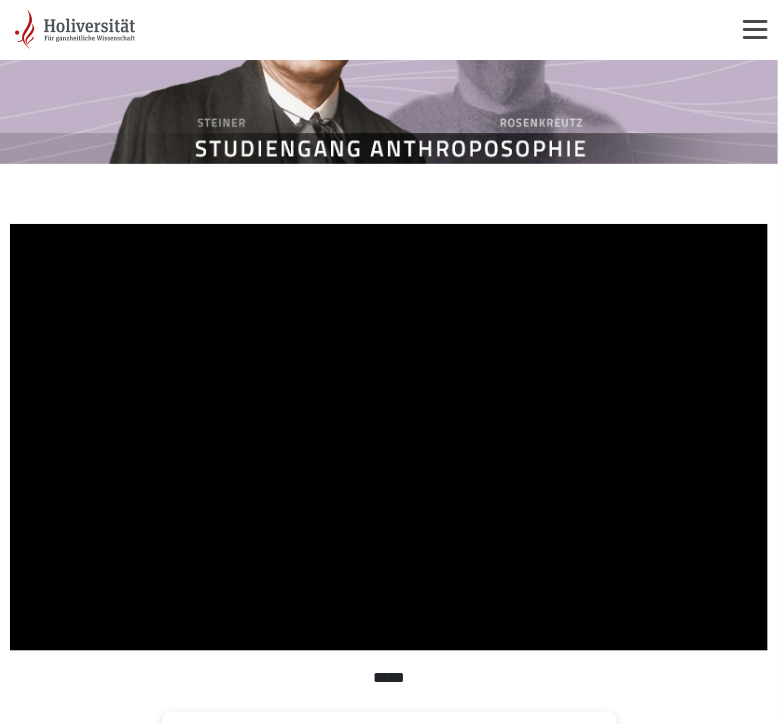 click at bounding box center (389, 437) 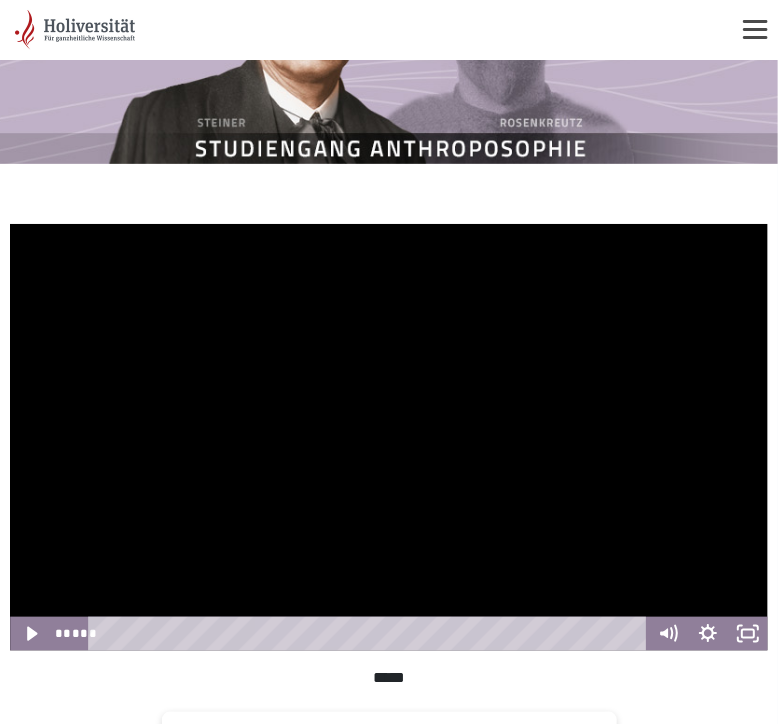 click at bounding box center (389, 437) 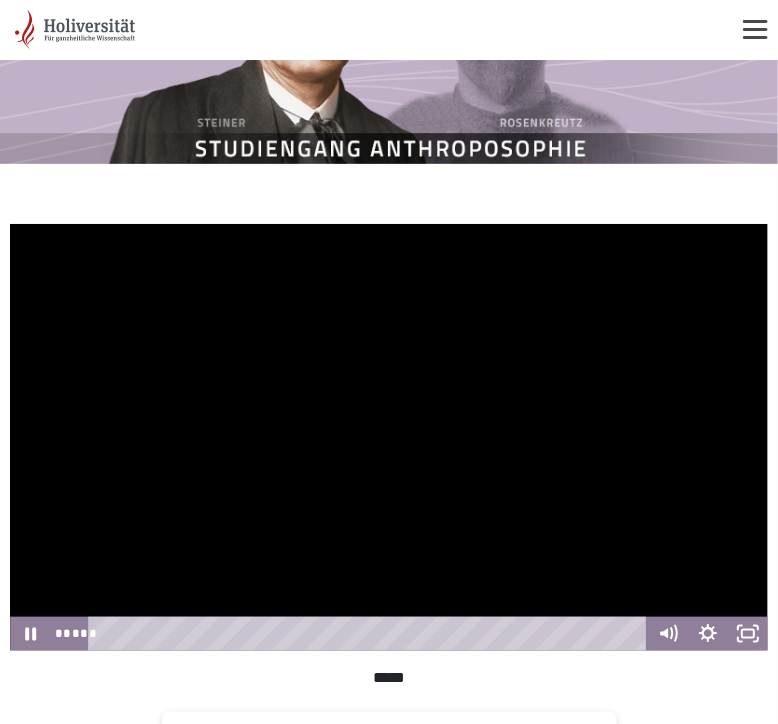 click at bounding box center [389, 437] 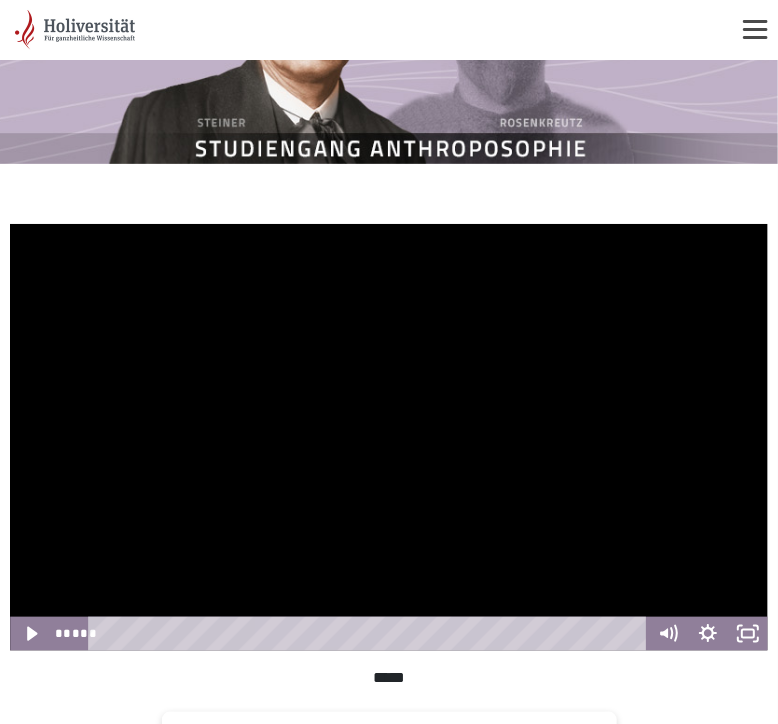 click at bounding box center (389, 437) 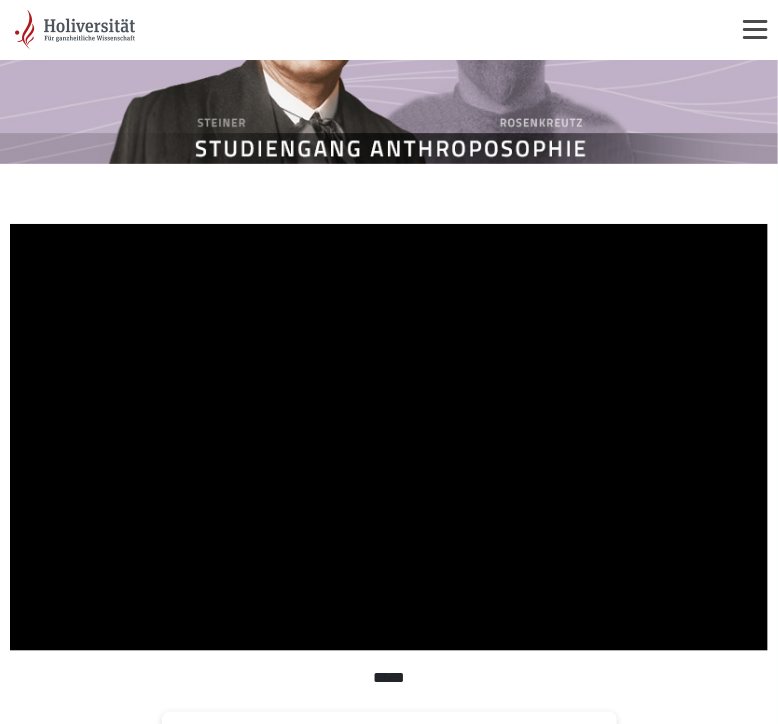 click at bounding box center [389, 437] 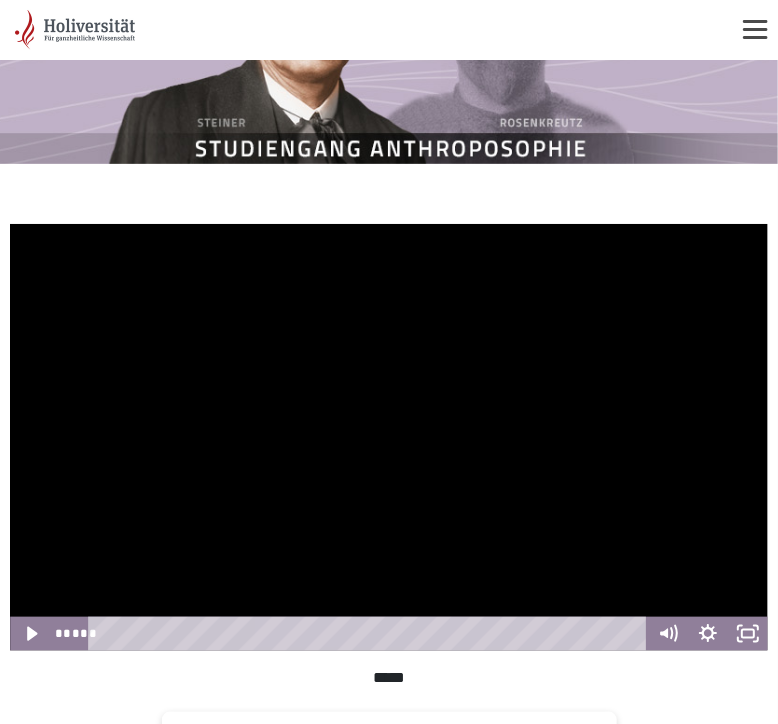 click at bounding box center (389, 437) 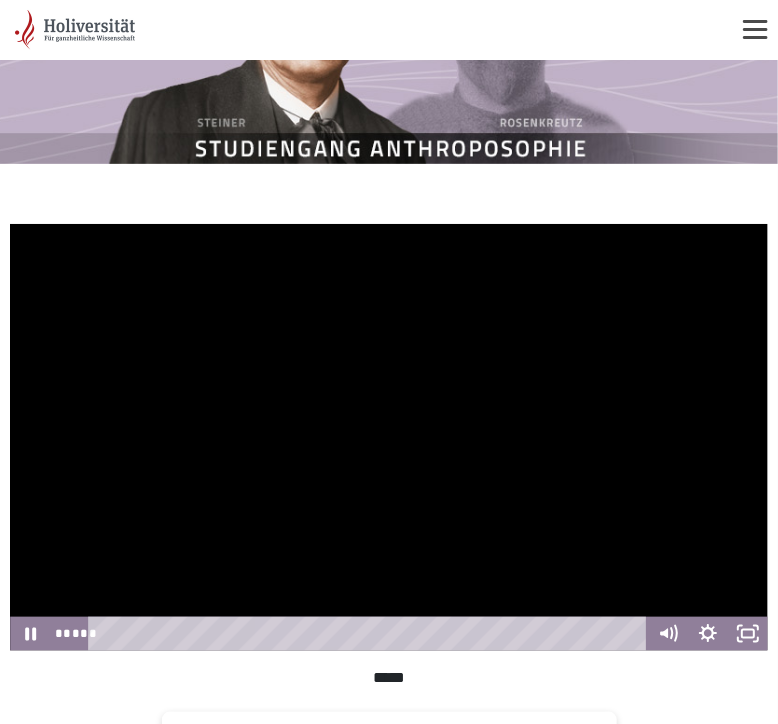 click at bounding box center [389, 437] 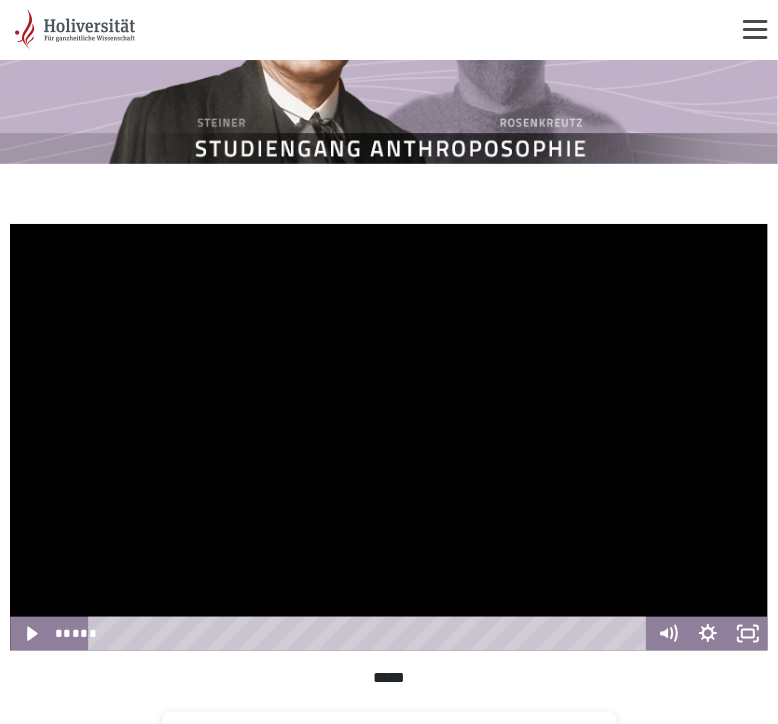 click at bounding box center [389, 437] 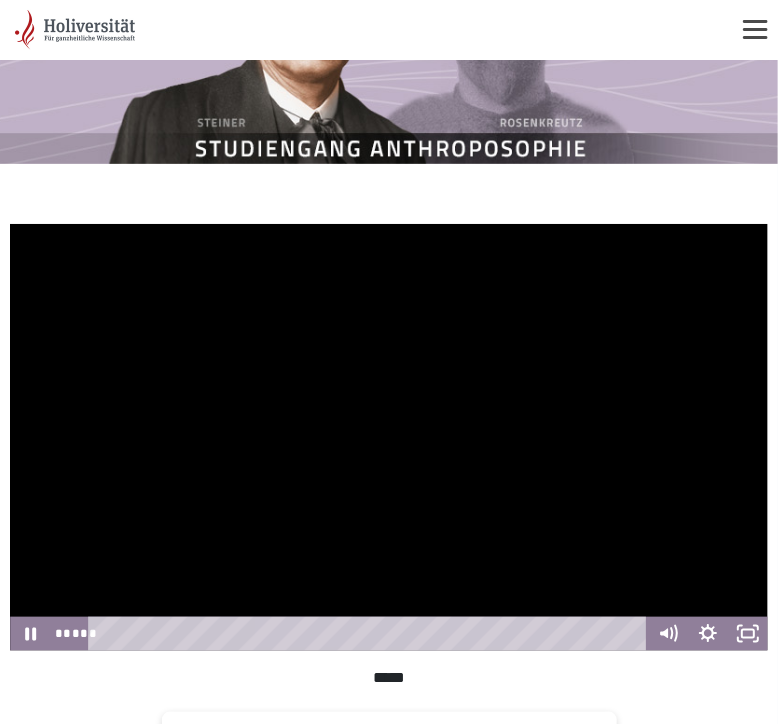 click at bounding box center (389, 437) 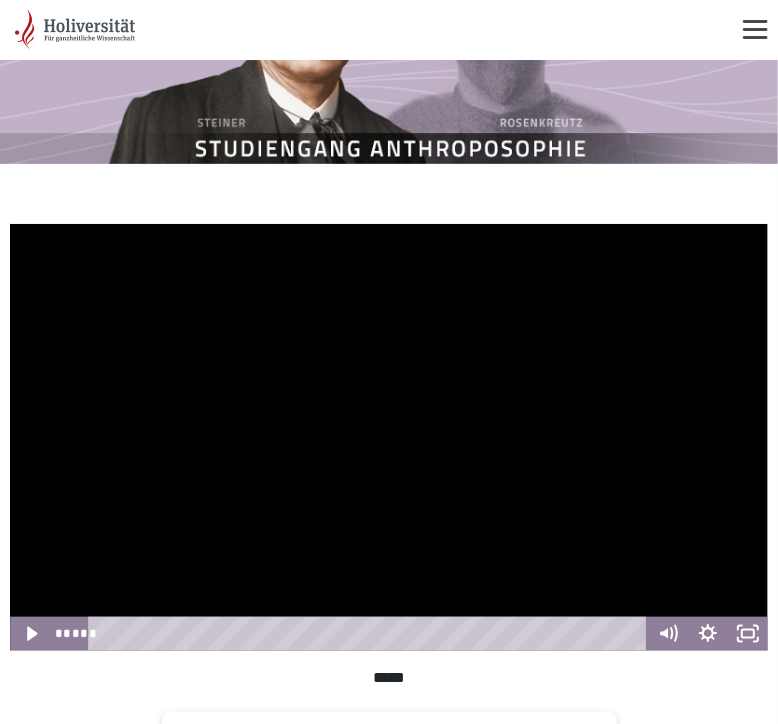 click at bounding box center (389, 437) 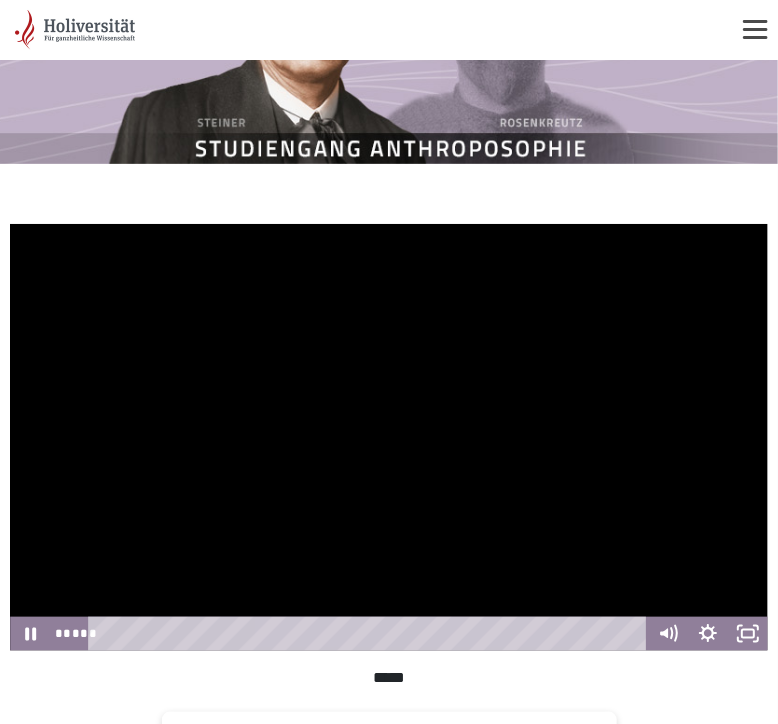 click at bounding box center (389, 437) 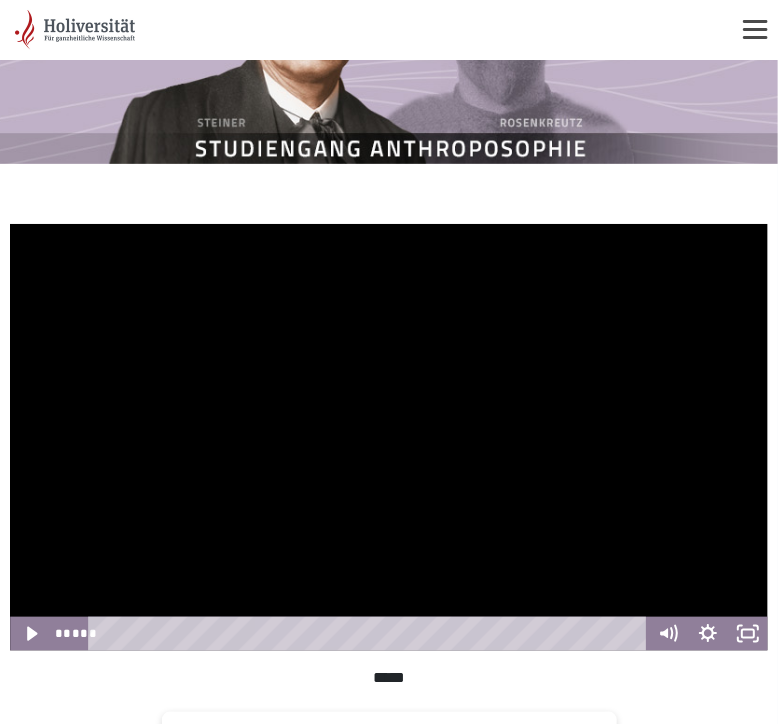 click at bounding box center (389, 437) 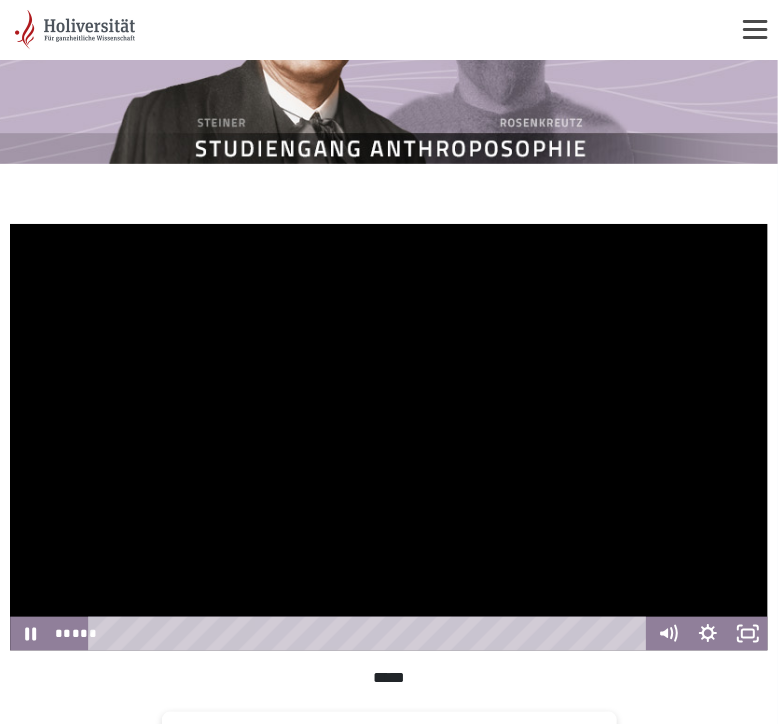 click at bounding box center [389, 437] 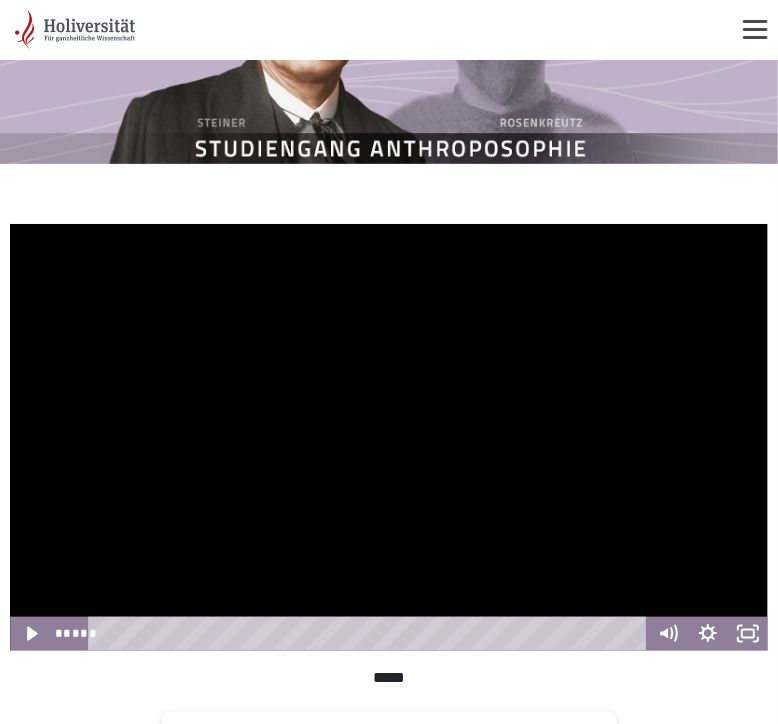 click at bounding box center (389, 437) 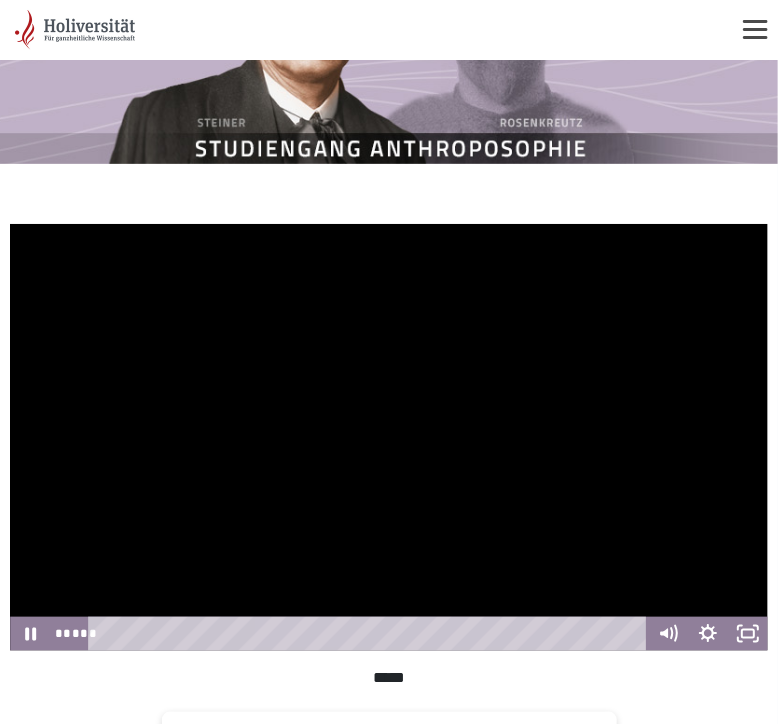 click at bounding box center [389, 437] 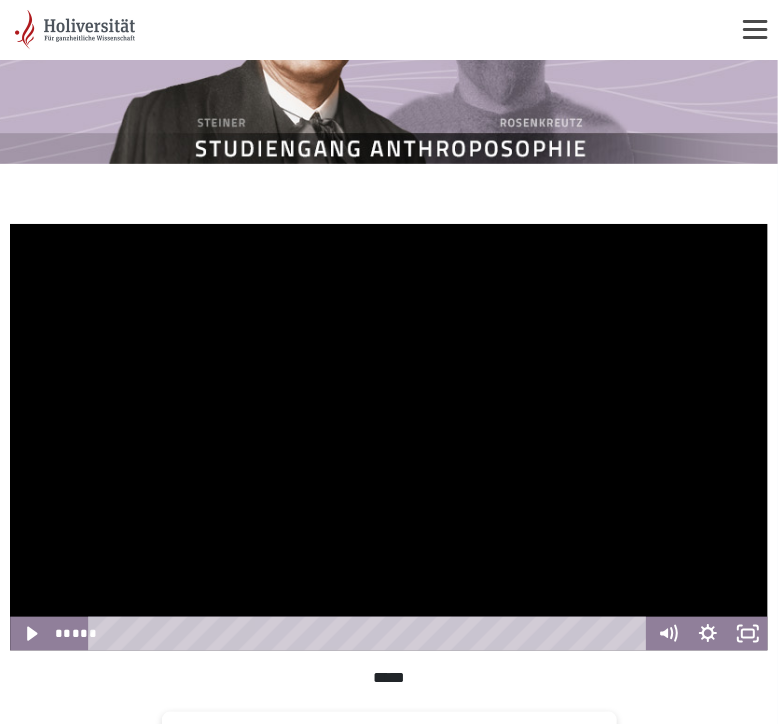 click at bounding box center (389, 437) 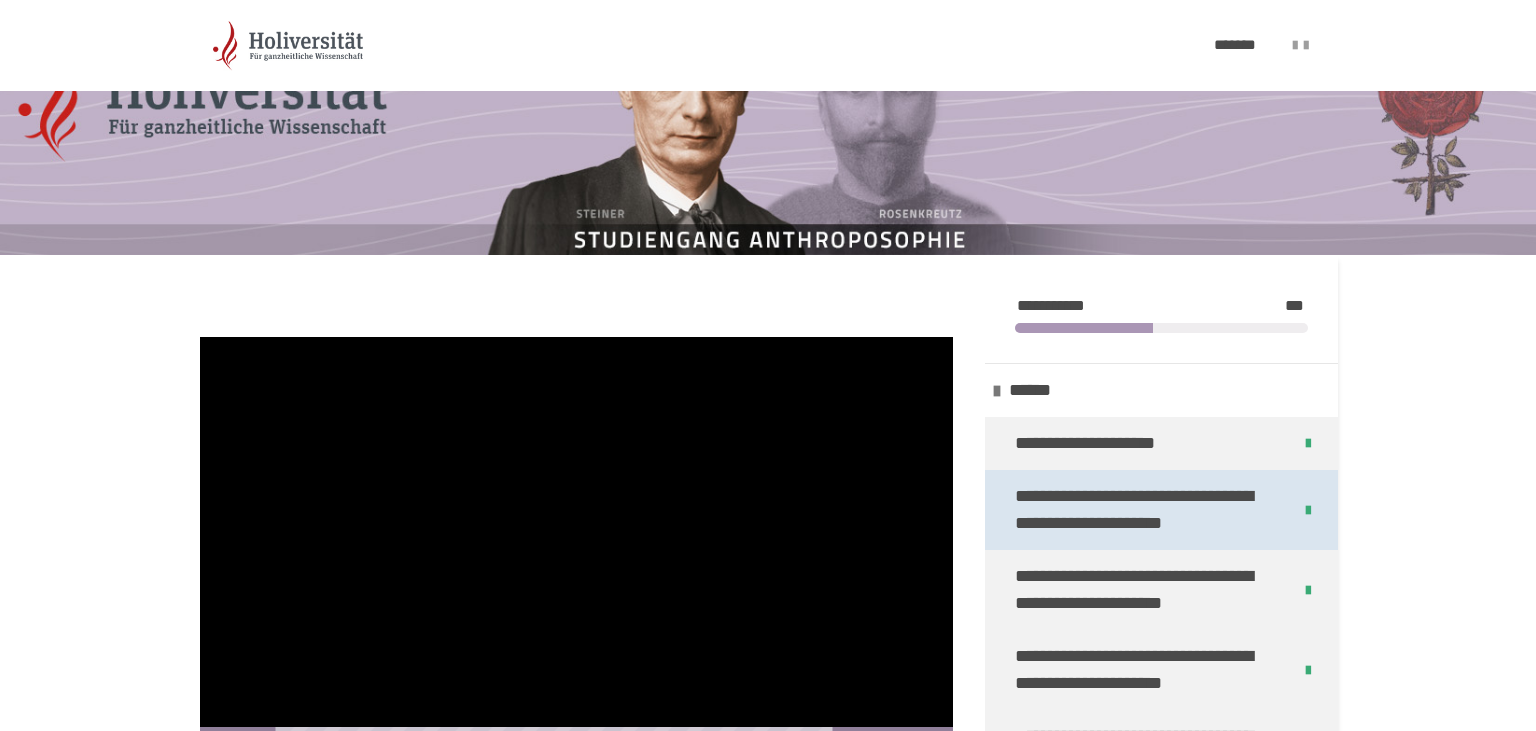 scroll, scrollTop: 242, scrollLeft: 0, axis: vertical 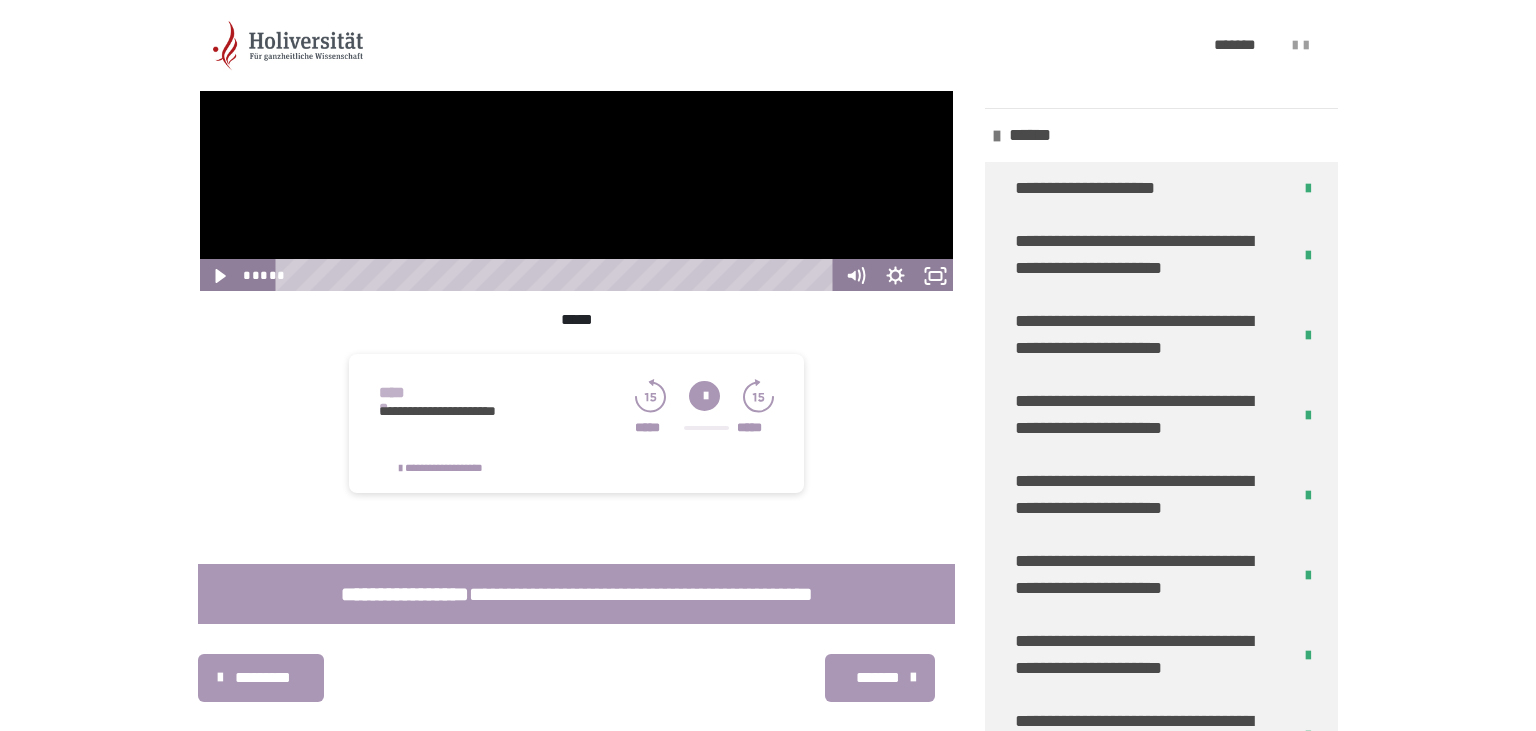 click on "**********" at bounding box center [768, 3469] 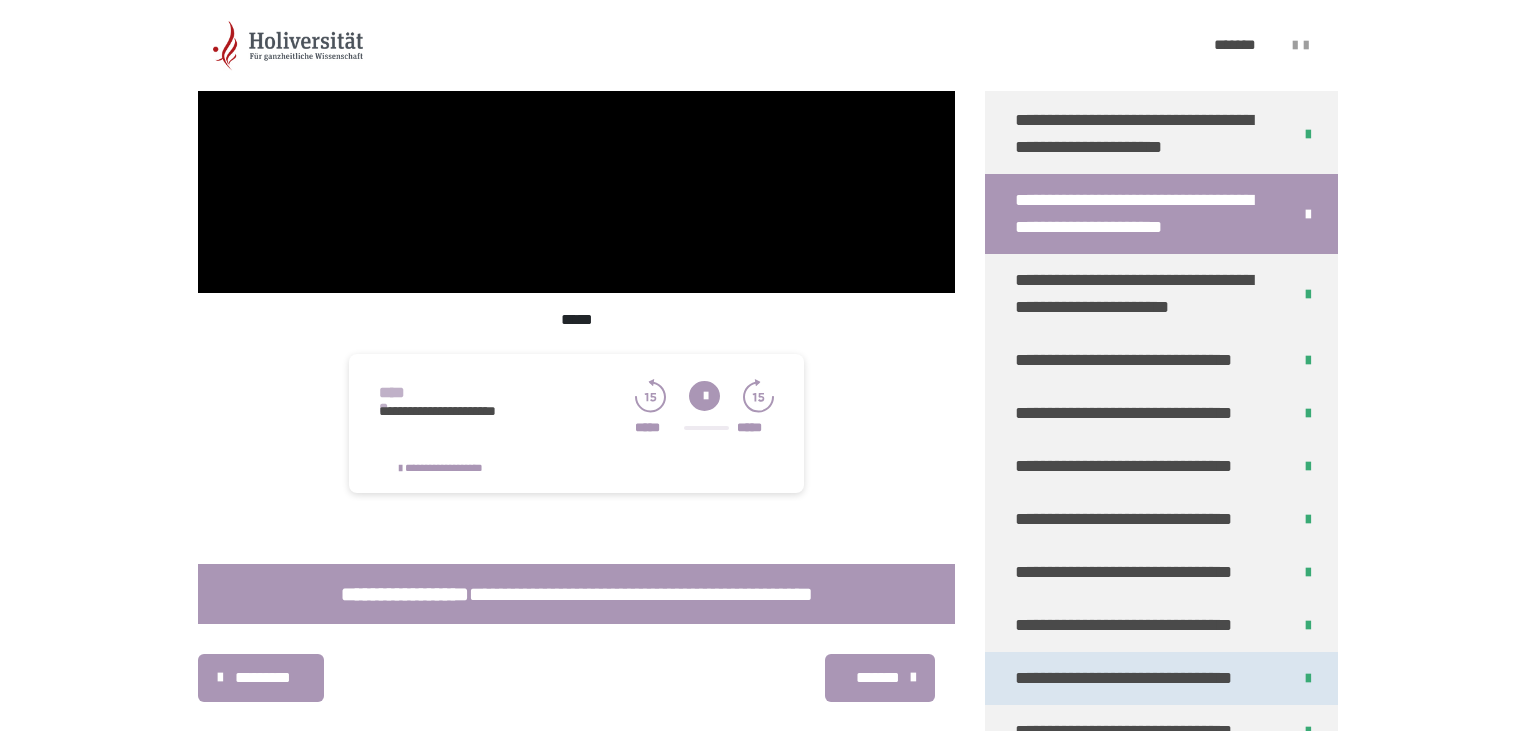 scroll, scrollTop: 672, scrollLeft: 0, axis: vertical 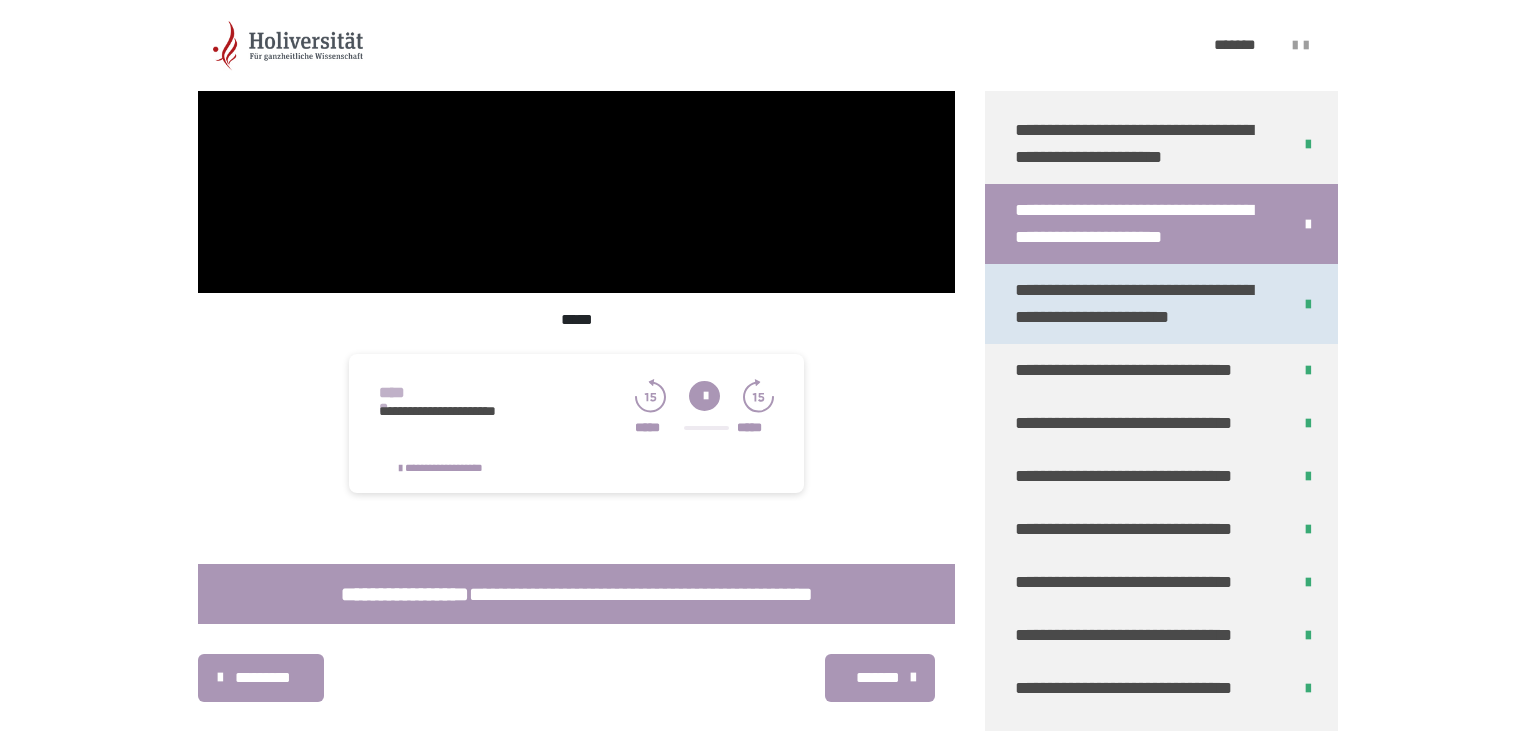 click on "**********" at bounding box center (1145, 304) 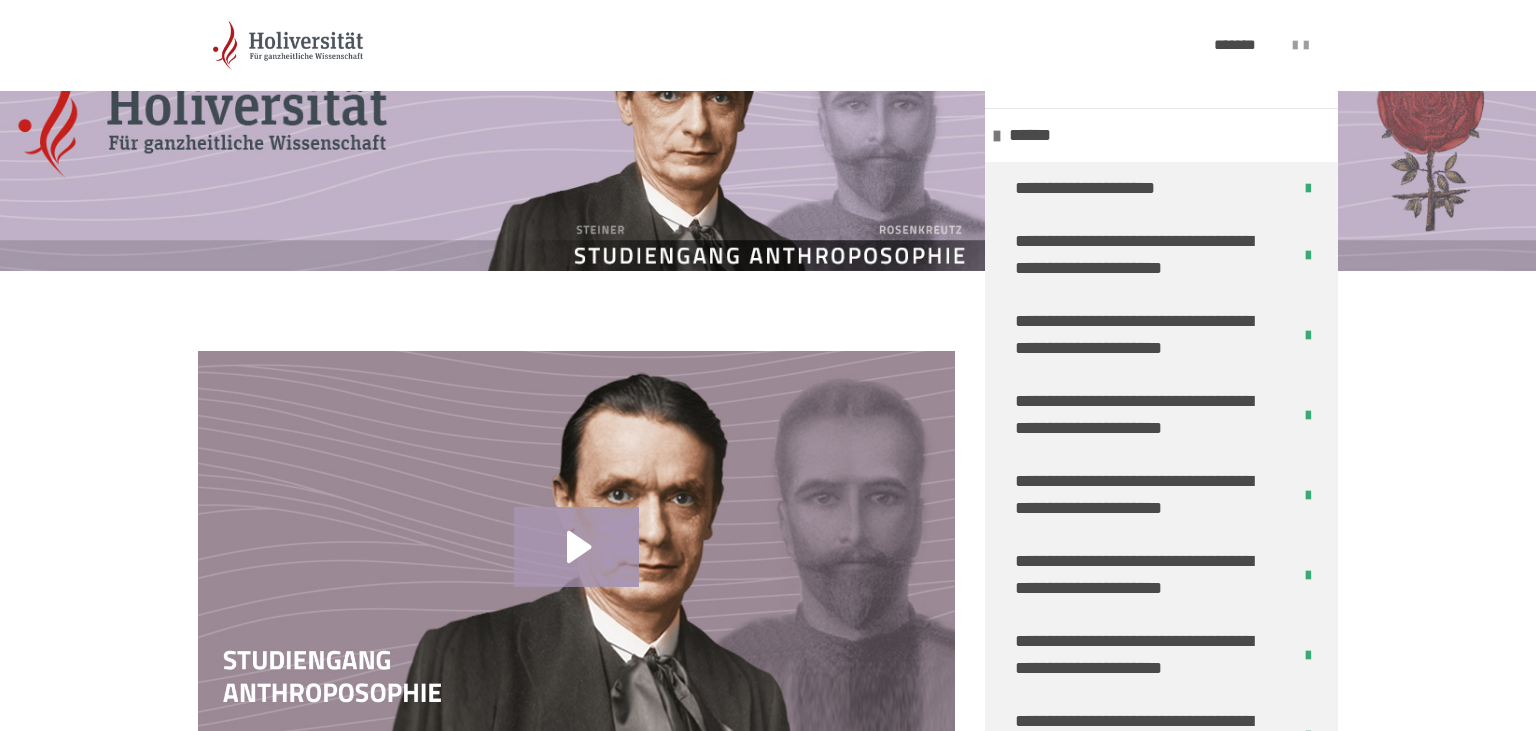 scroll, scrollTop: 584, scrollLeft: 0, axis: vertical 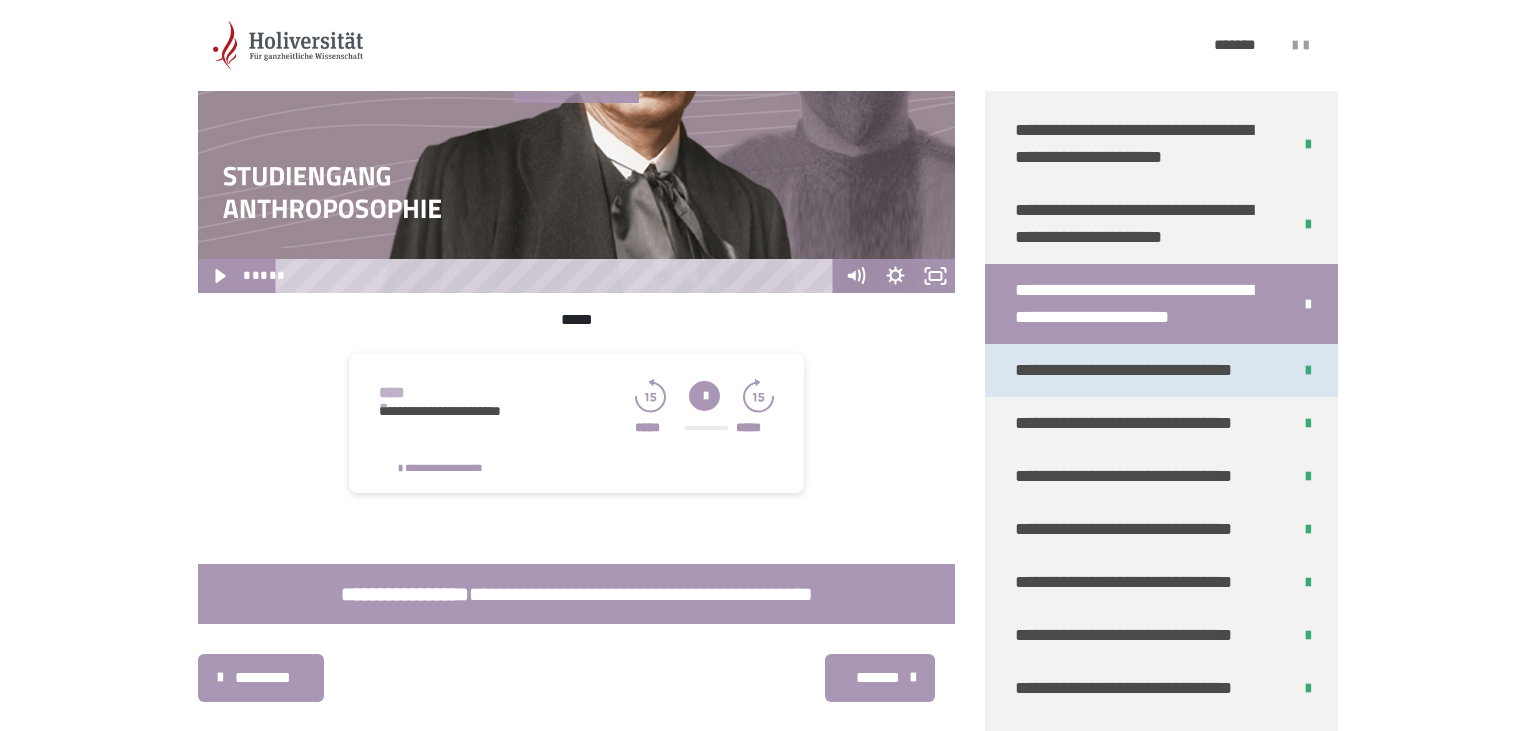 click on "**********" at bounding box center [1145, -416] 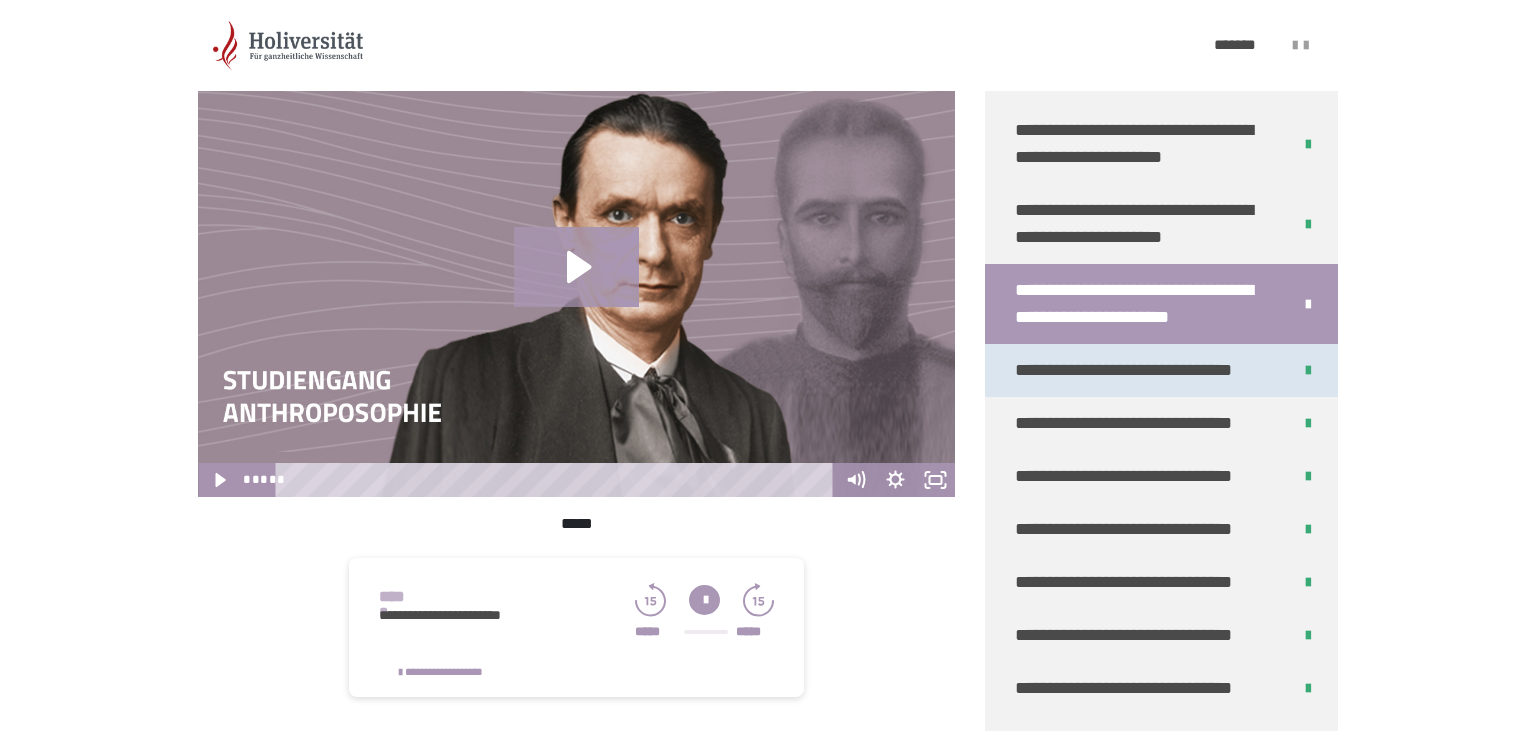 scroll, scrollTop: 576, scrollLeft: 0, axis: vertical 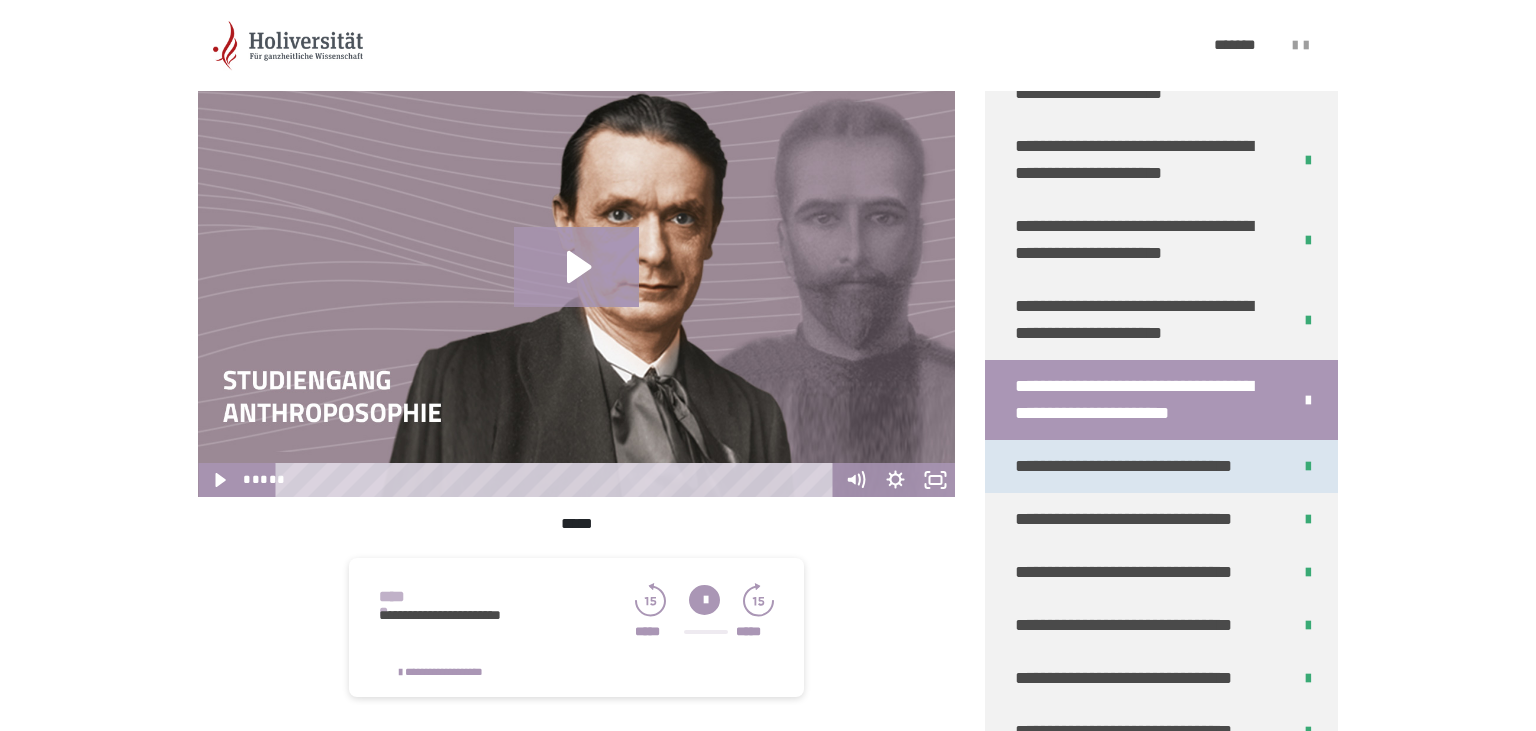 click on "**********" at bounding box center (1127, 466) 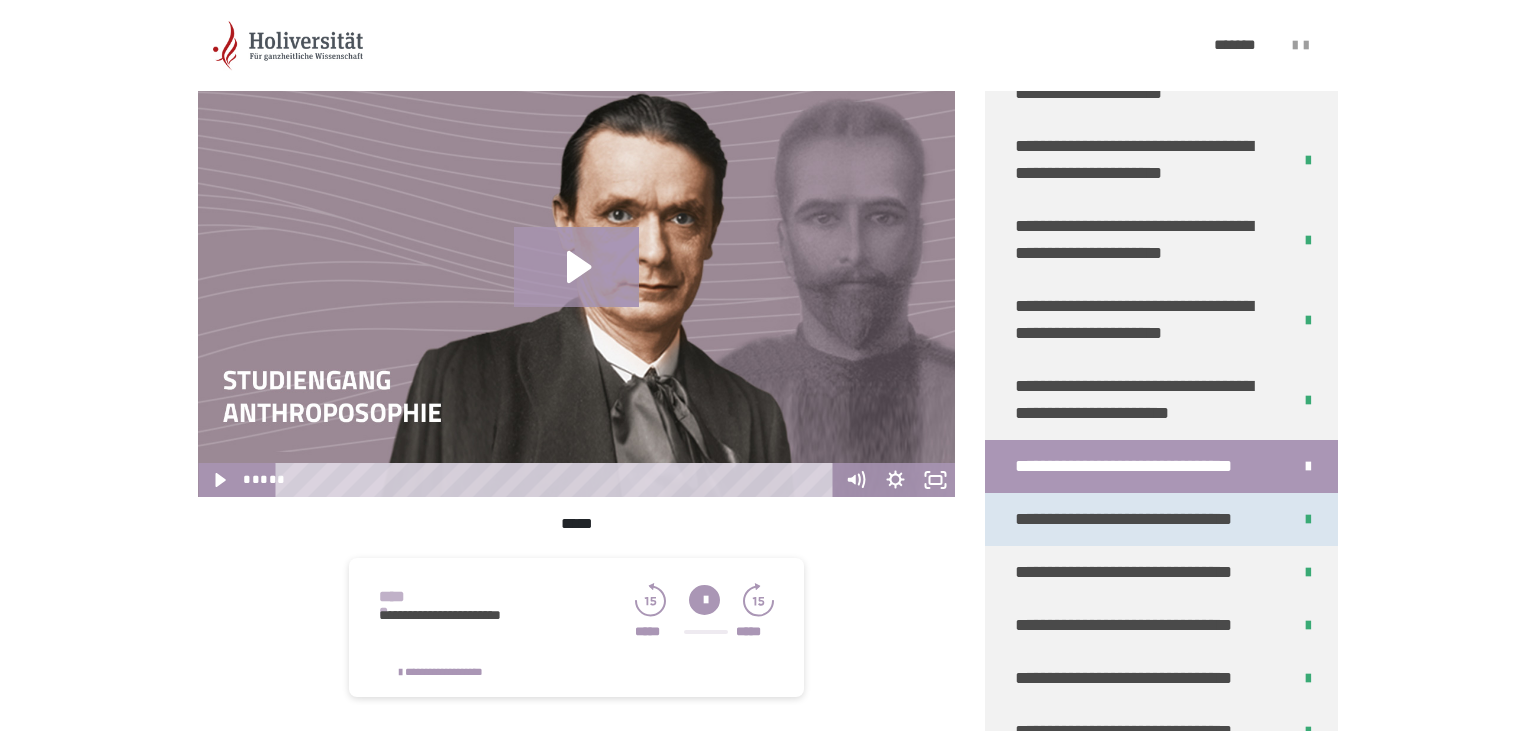 click on "**********" at bounding box center [1127, 519] 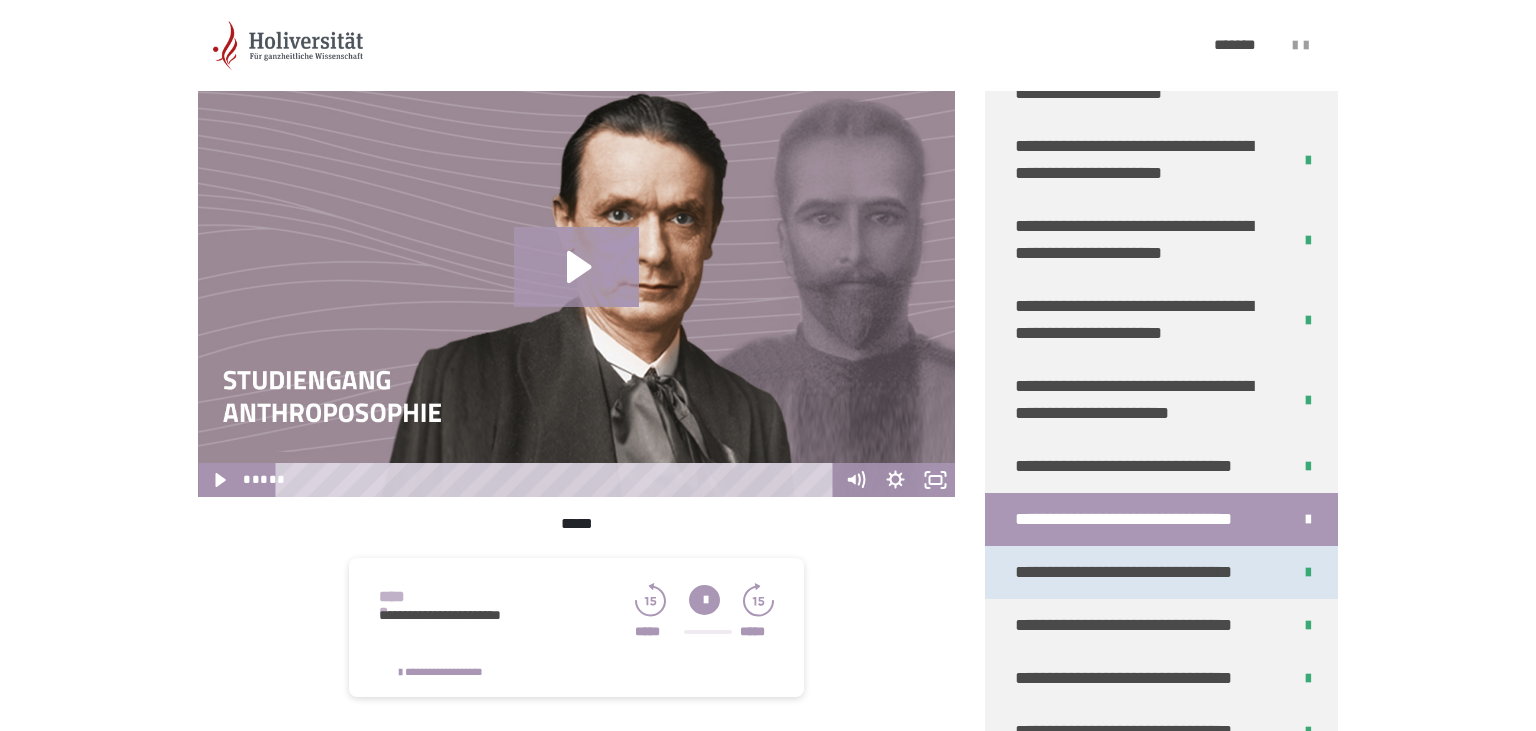 click on "**********" at bounding box center (1127, 572) 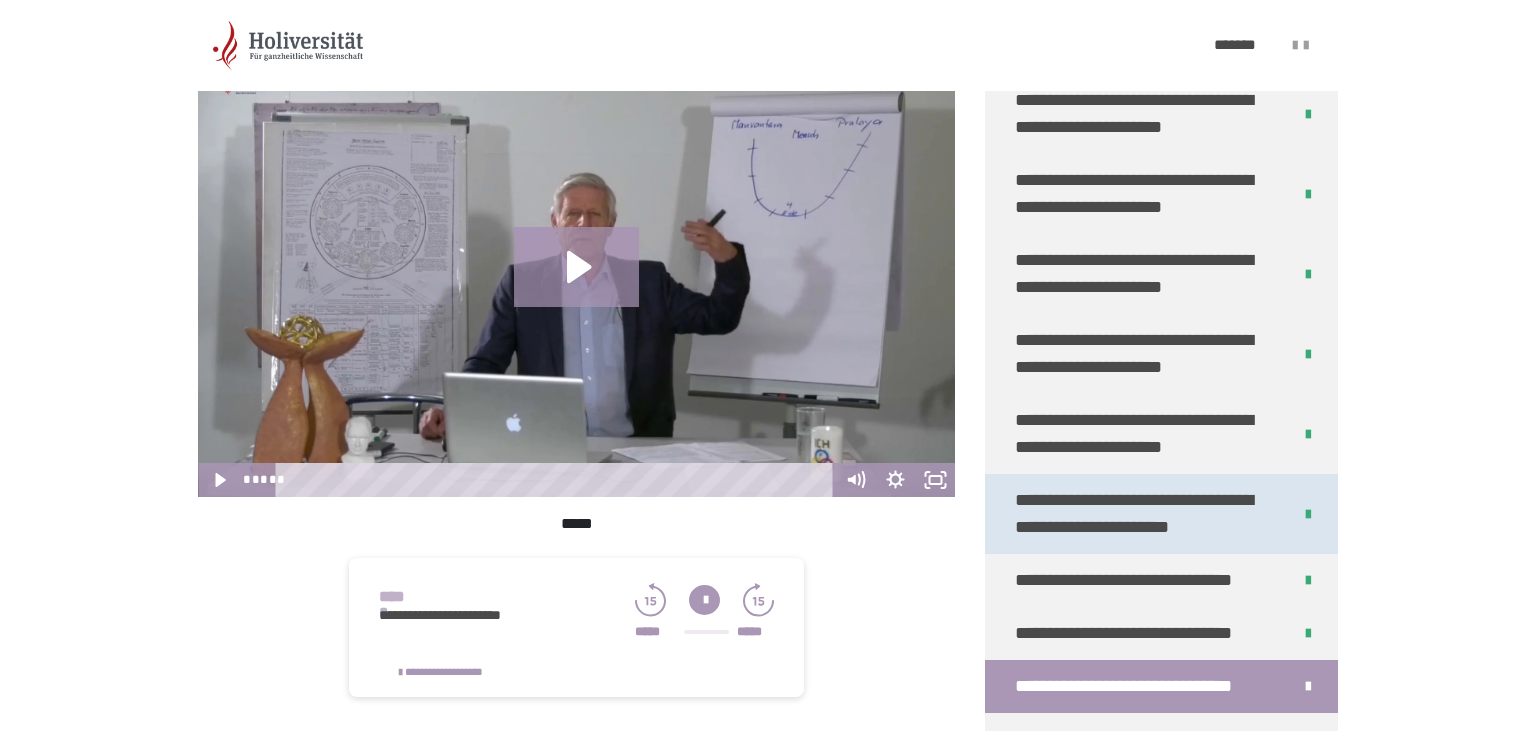 scroll, scrollTop: 480, scrollLeft: 0, axis: vertical 